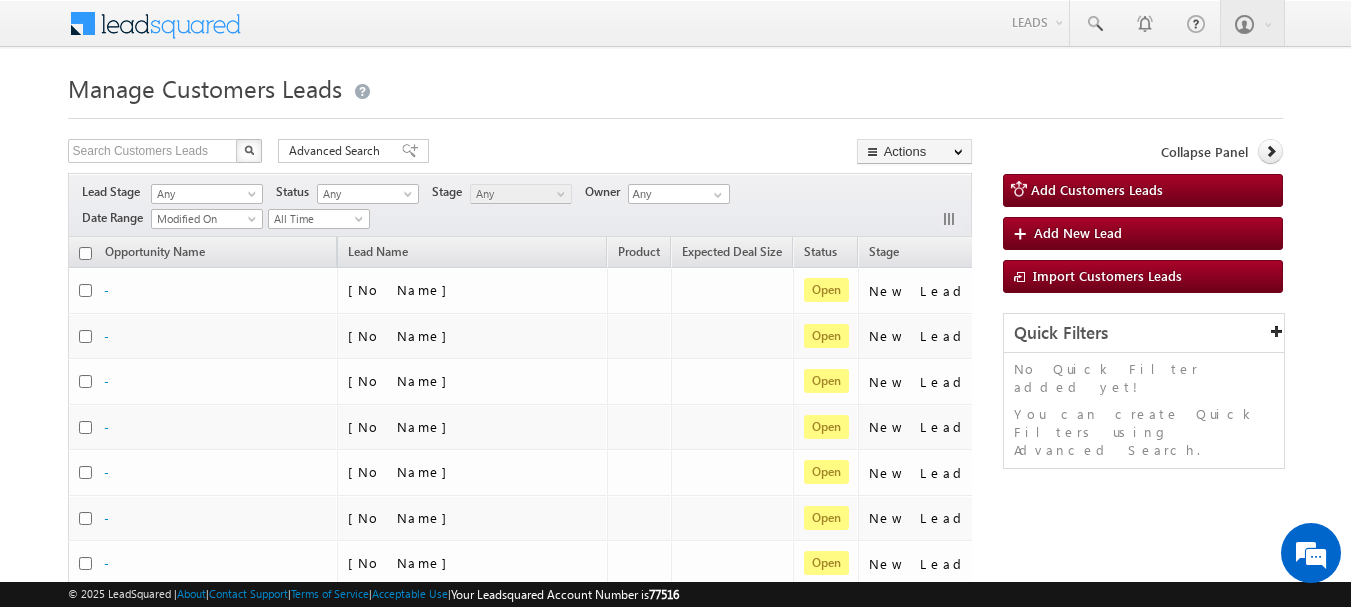 scroll, scrollTop: 974, scrollLeft: 0, axis: vertical 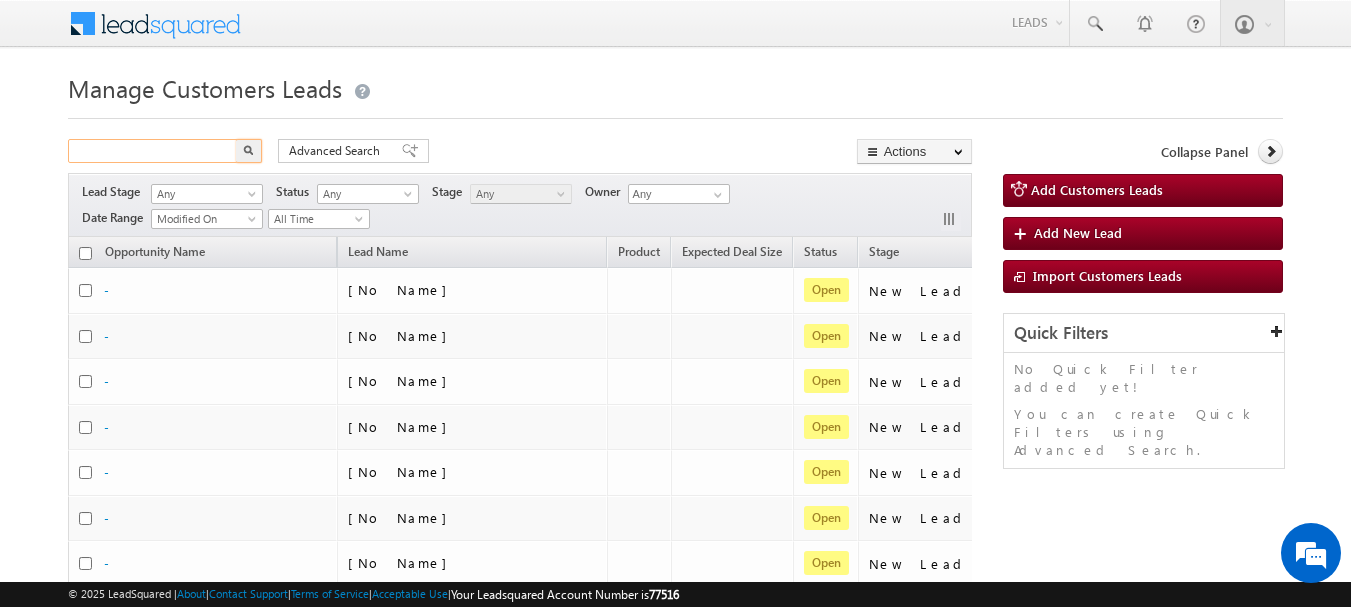 click at bounding box center (153, 151) 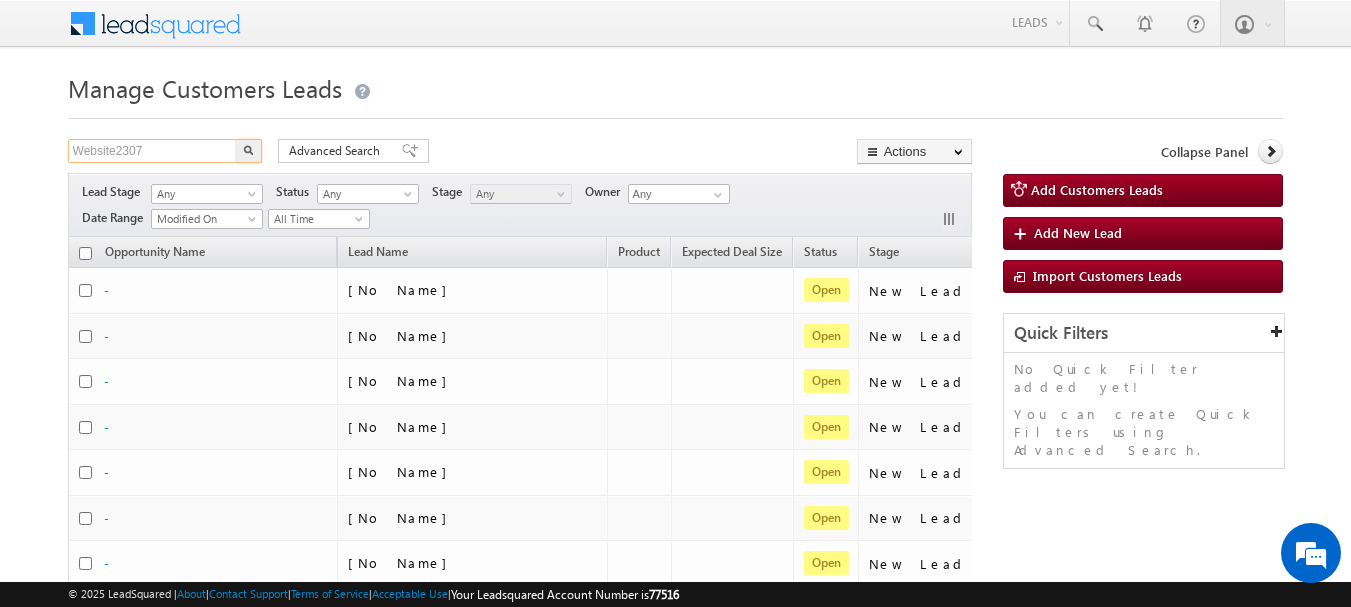 type on "Website2307" 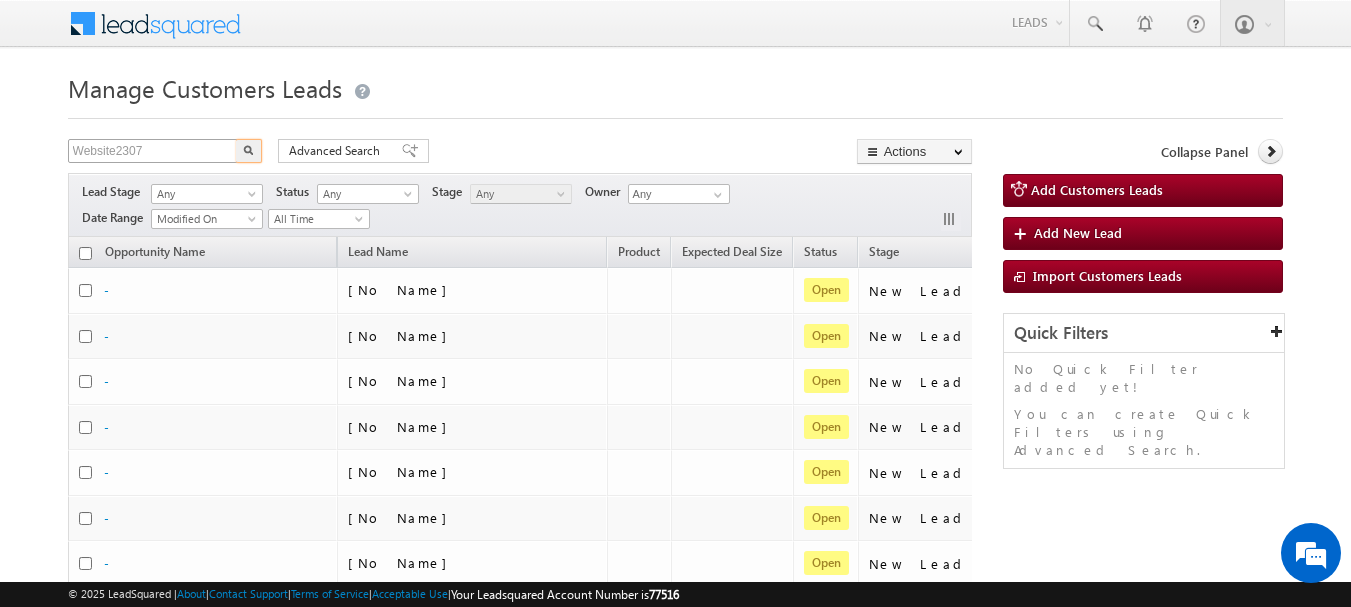 click at bounding box center [249, 151] 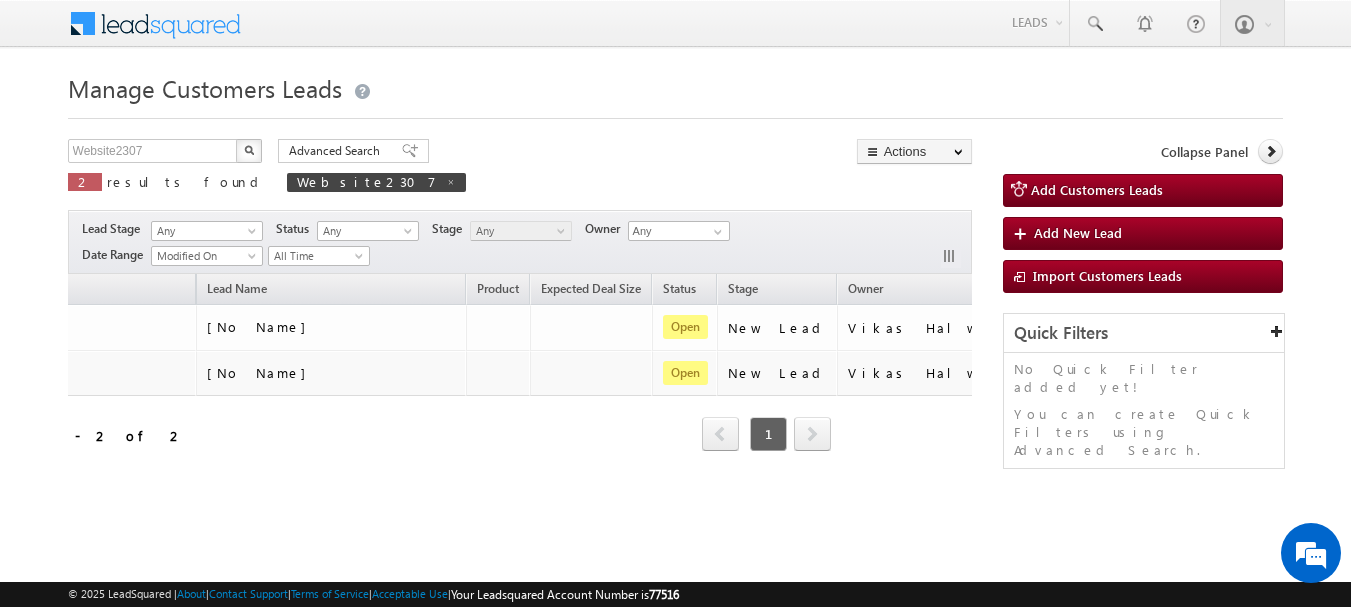 scroll, scrollTop: 0, scrollLeft: 0, axis: both 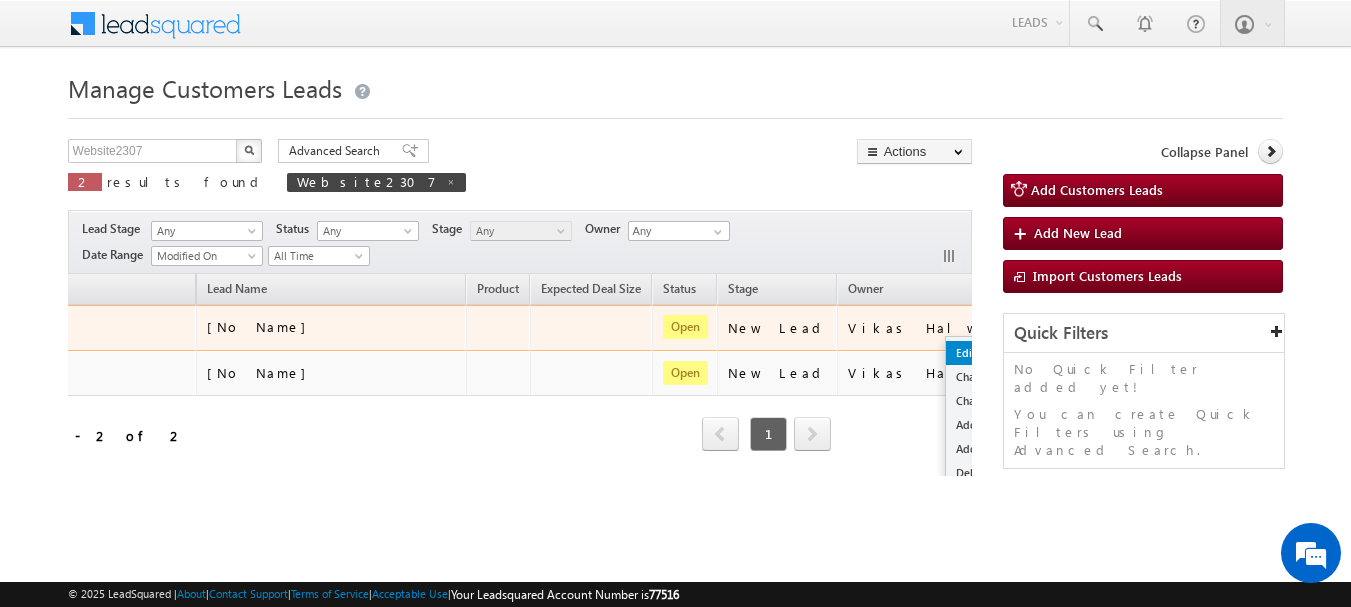 click on "Edit" at bounding box center [996, 353] 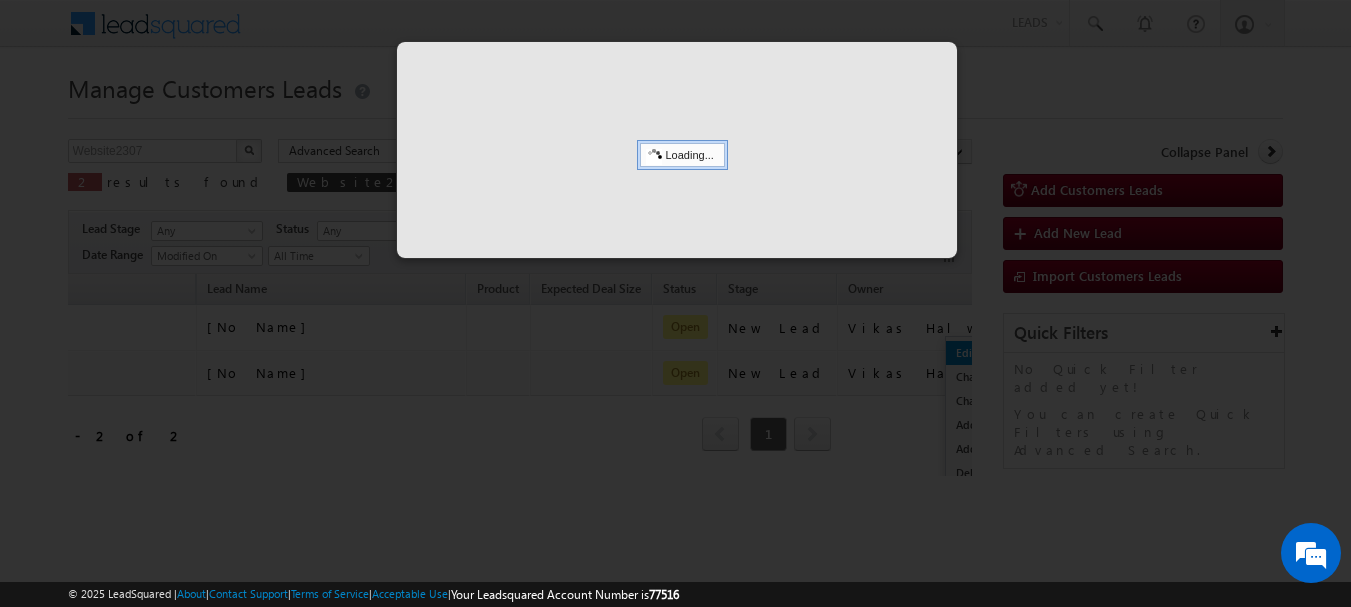 scroll, scrollTop: 0, scrollLeft: 131, axis: horizontal 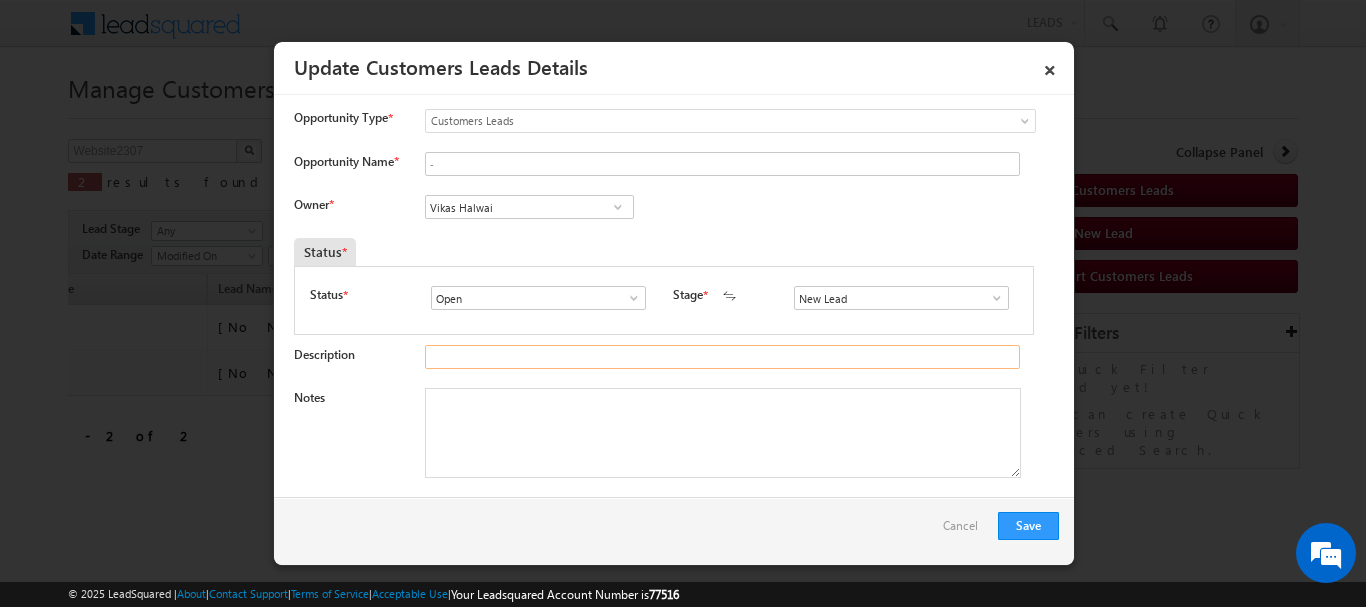 click on "Description" at bounding box center [722, 357] 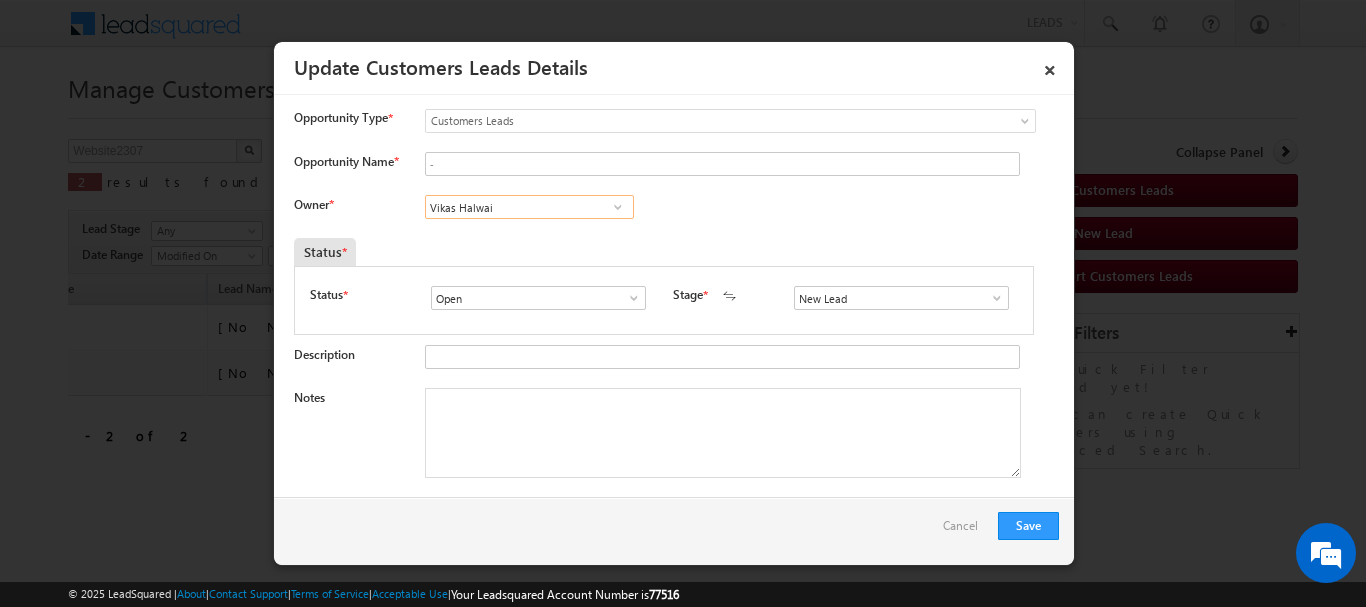 click on "Vikas Halwai" at bounding box center [529, 207] 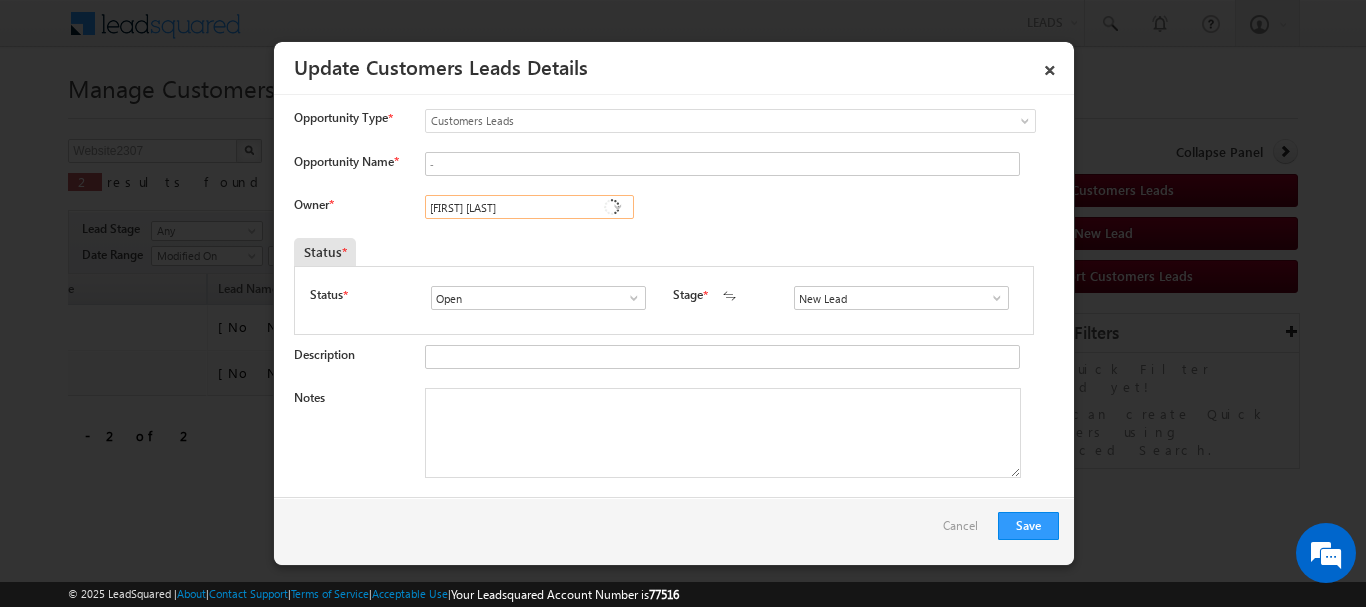 click on "[FIRST] [LAST]" at bounding box center [529, 207] 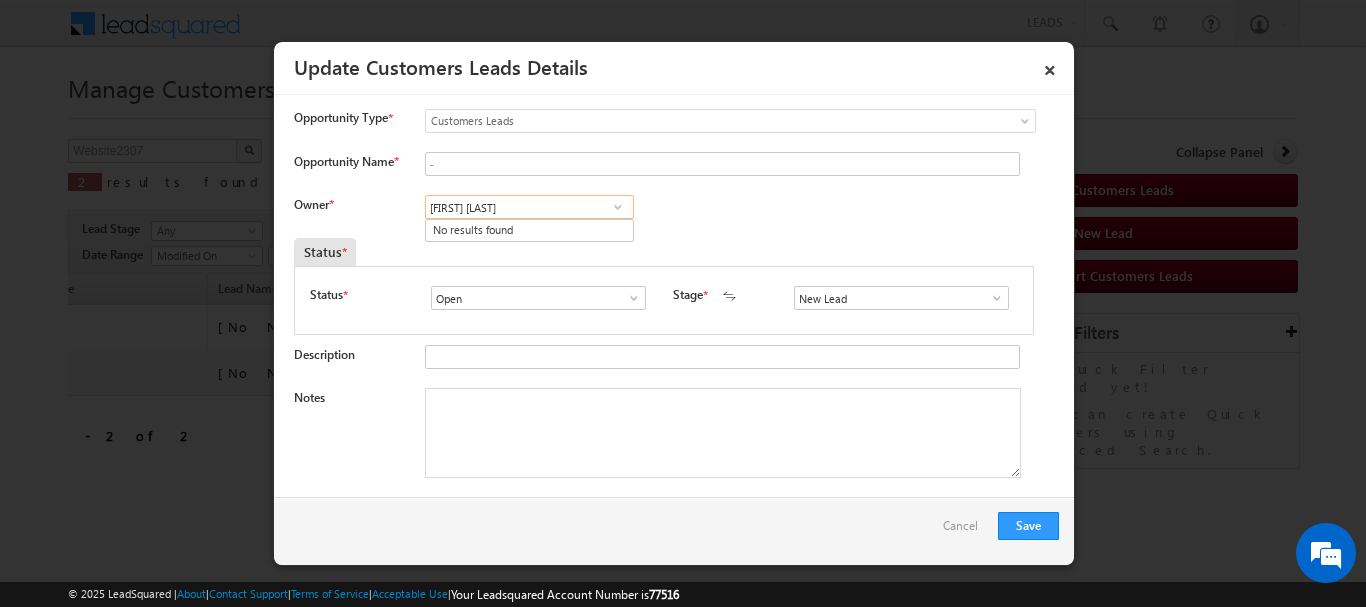 click on "[FIRST] [LAST]" at bounding box center (529, 207) 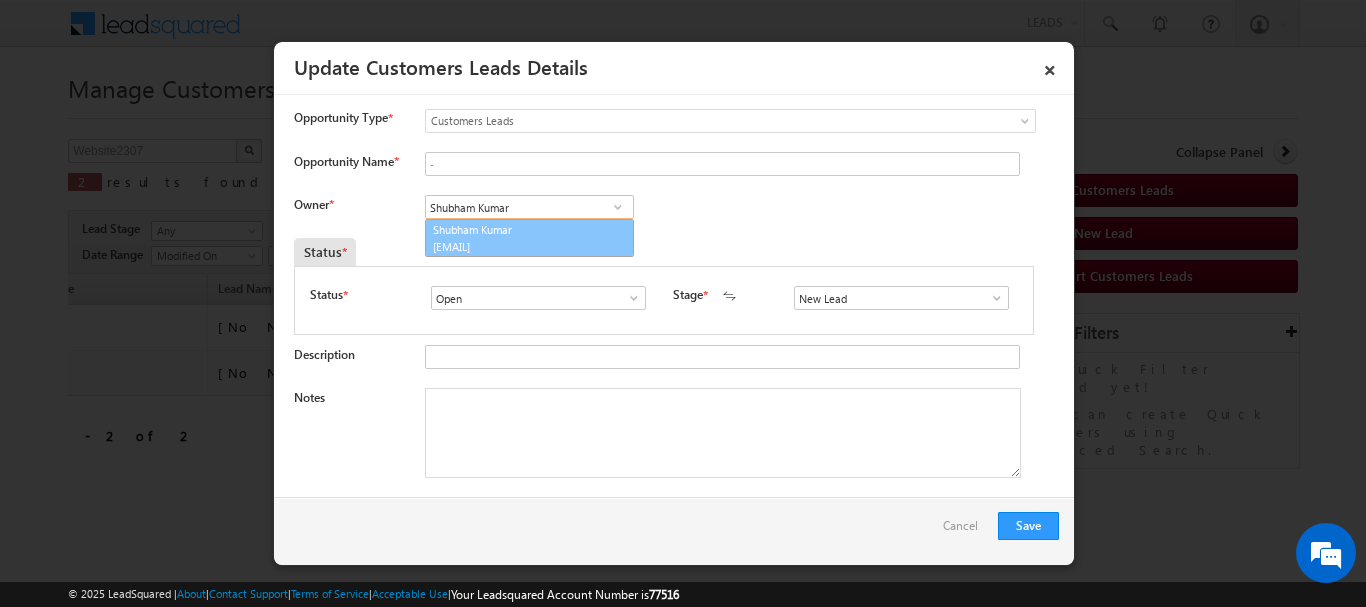 click on "[EMAIL]" at bounding box center [523, 246] 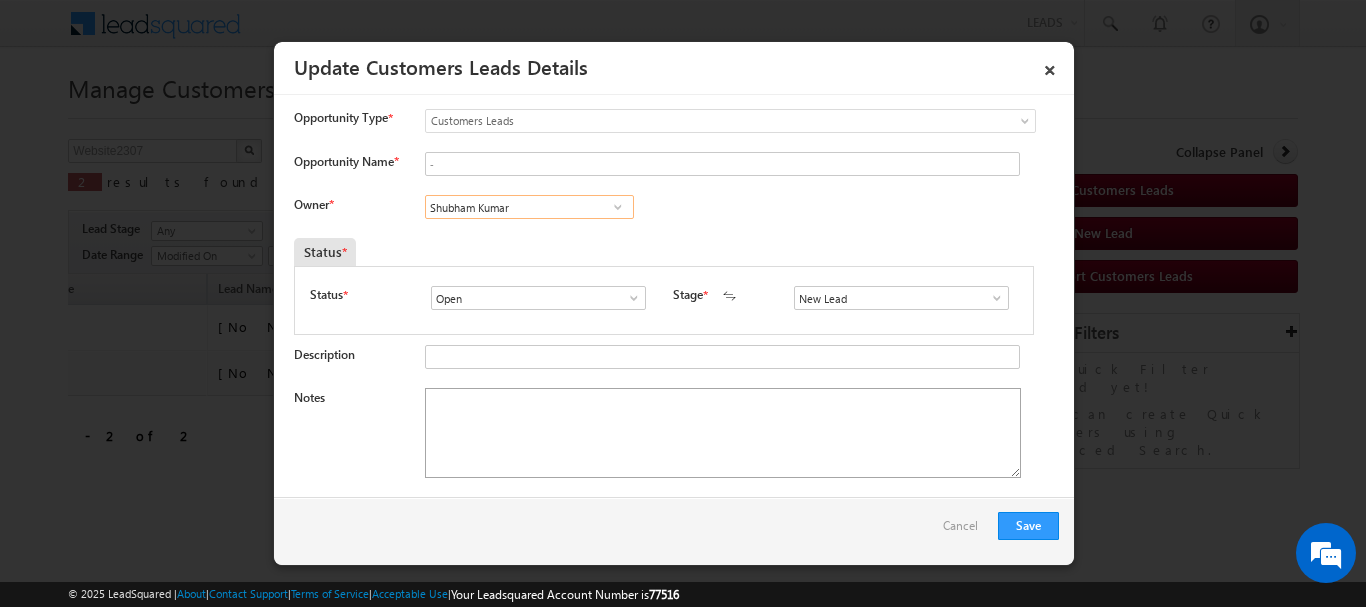 type on "Shubham Kumar" 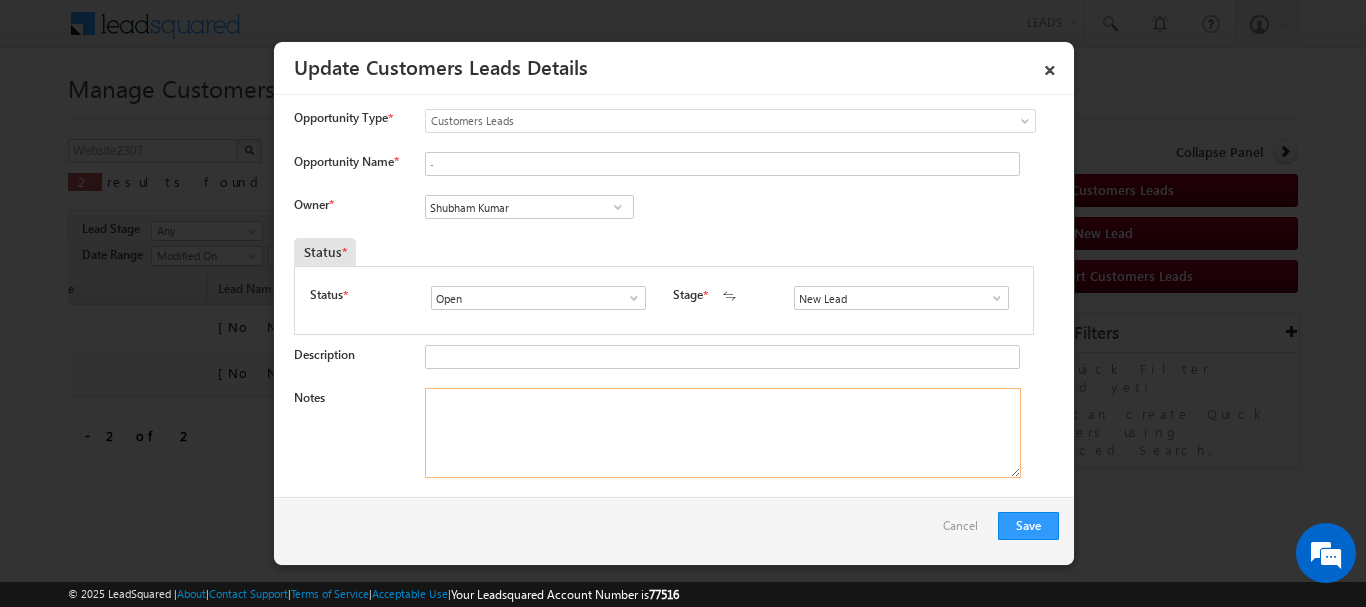 click on "Notes" at bounding box center [723, 433] 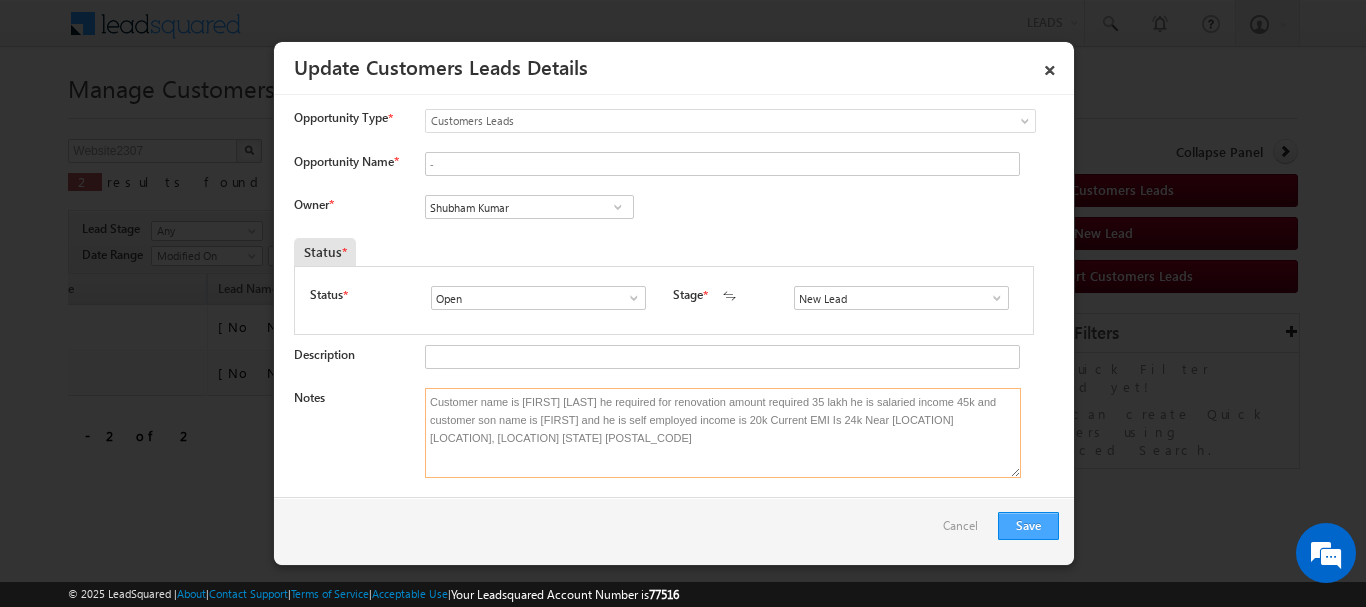 type on "Customer name is [FIRST] [LAST] he required for renovation amount required 35 lakh he is salaried income 45k and customer son name is [FIRST] and he is self employed income is 20k Current EMI Is 24k Near [LOCATION] [LOCATION], [LOCATION] [STATE] [POSTAL_CODE]" 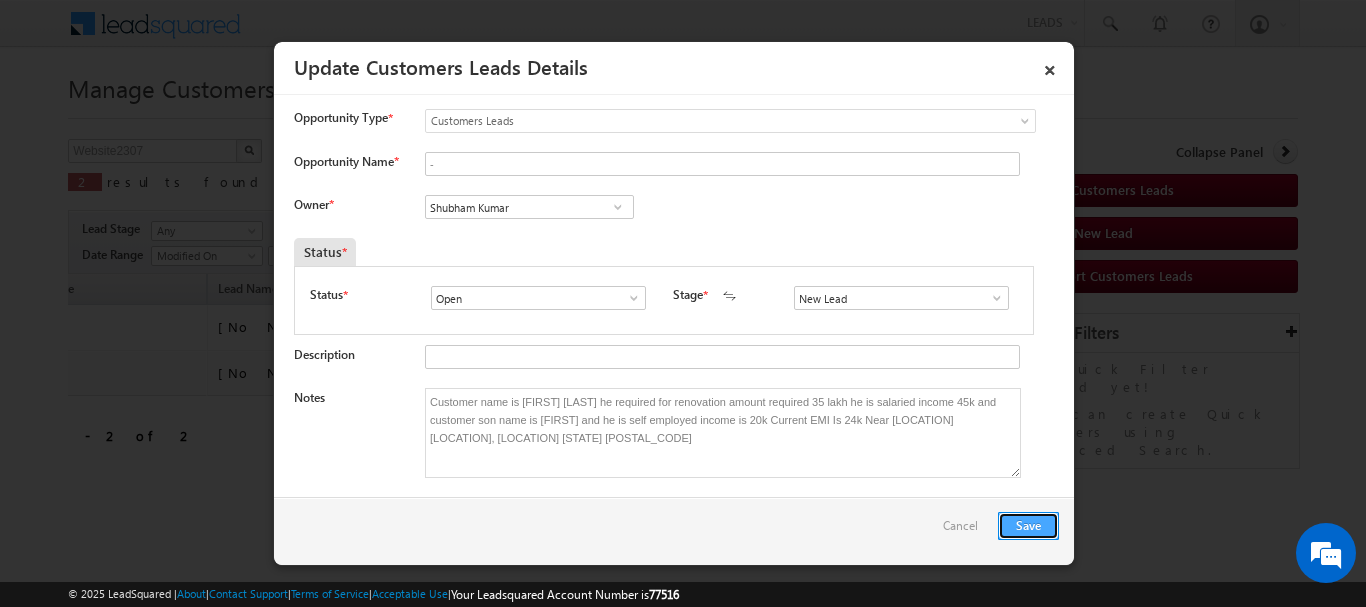 click on "Save" at bounding box center (1028, 526) 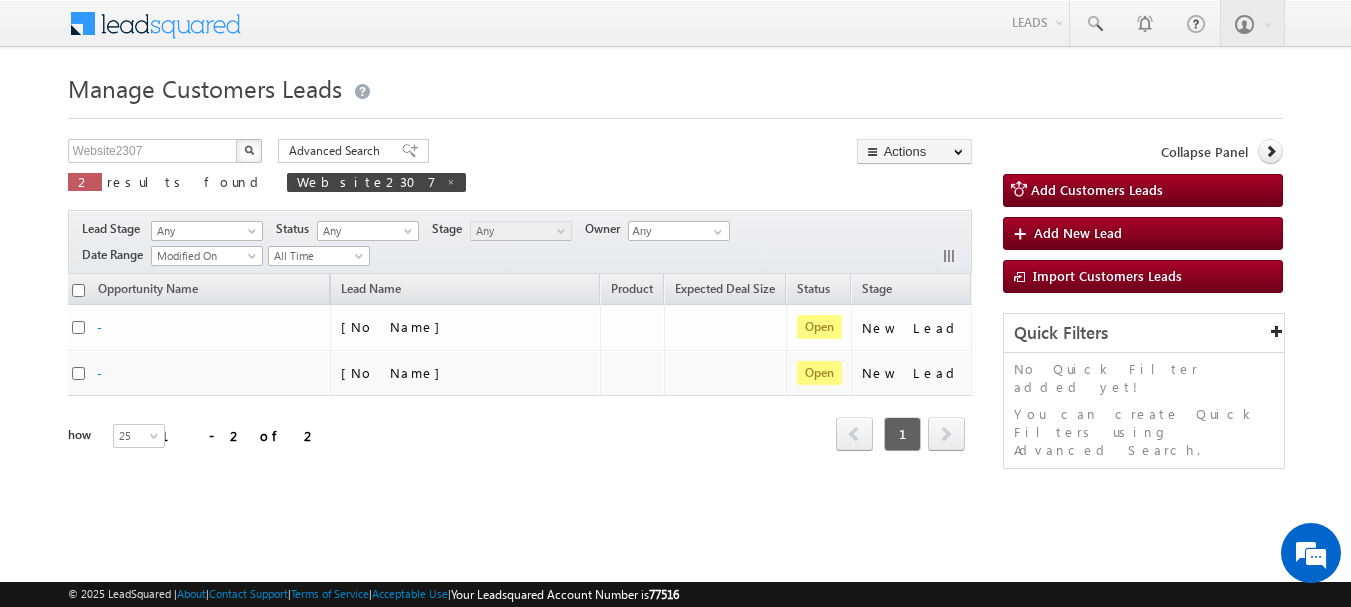 scroll, scrollTop: 0, scrollLeft: 0, axis: both 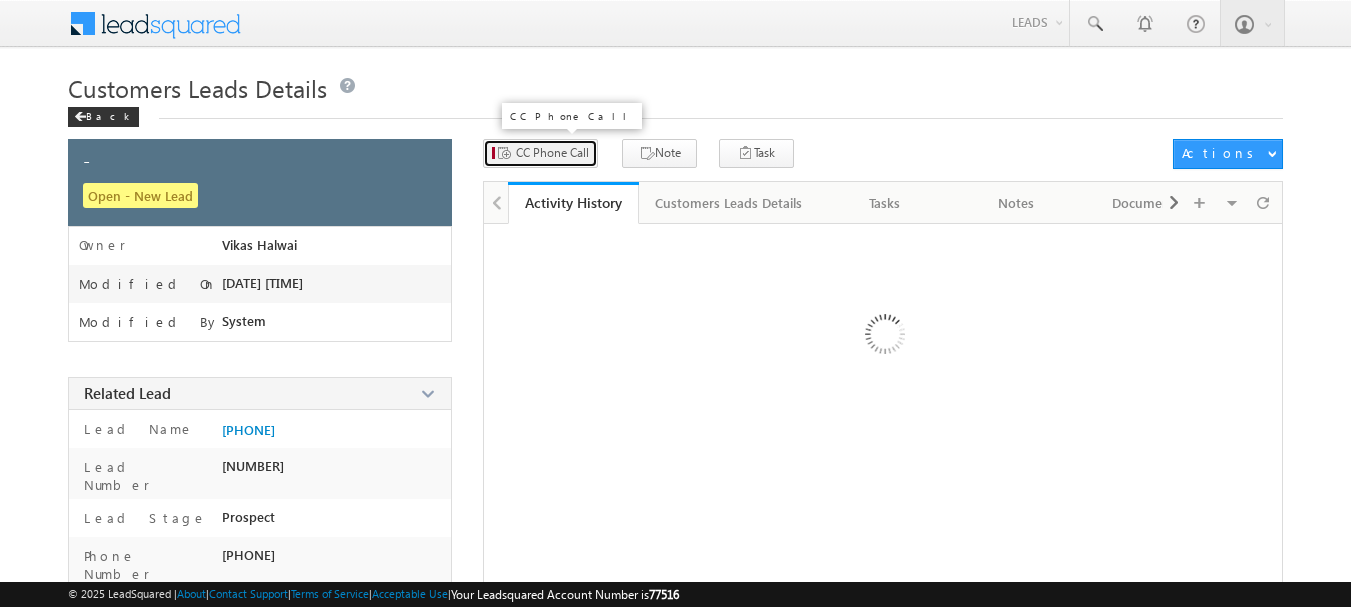 click on "CC Phone Call" at bounding box center (552, 153) 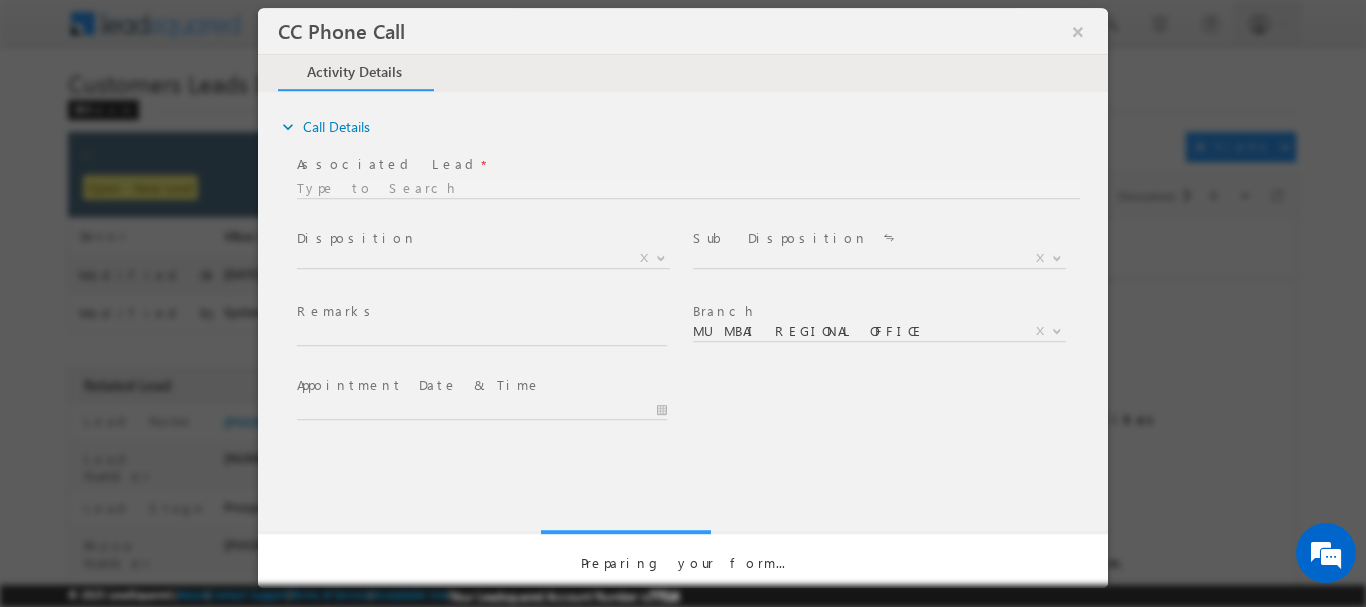 scroll, scrollTop: 0, scrollLeft: 0, axis: both 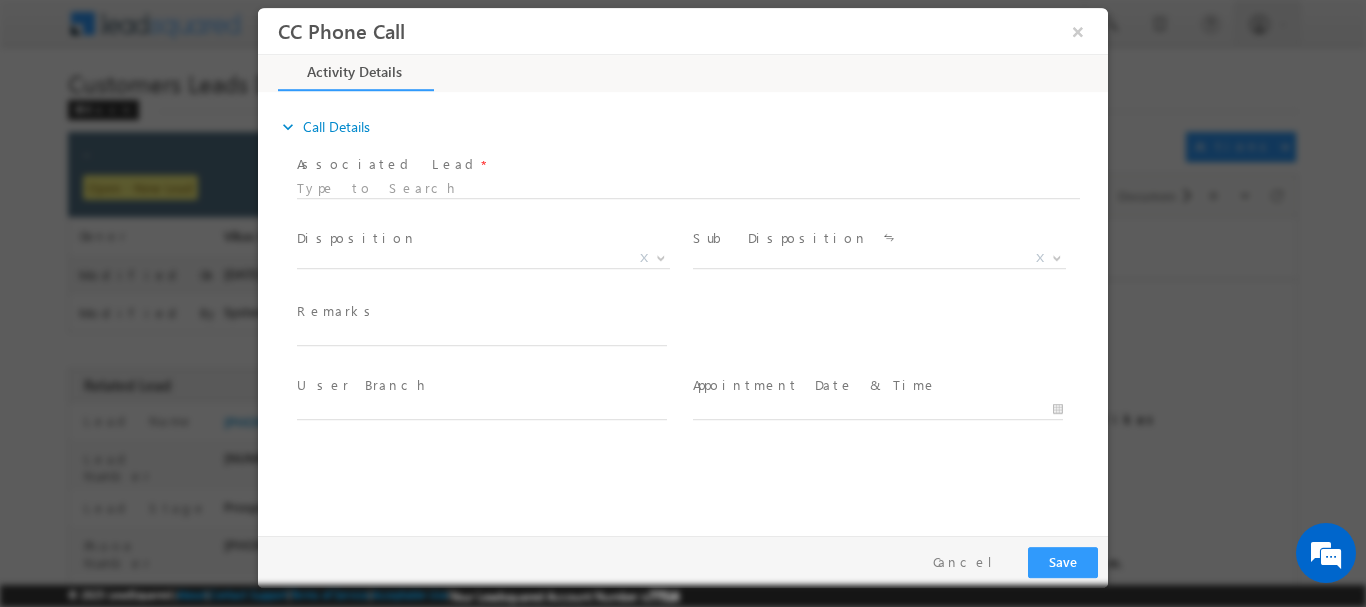 click at bounding box center [688, 185] 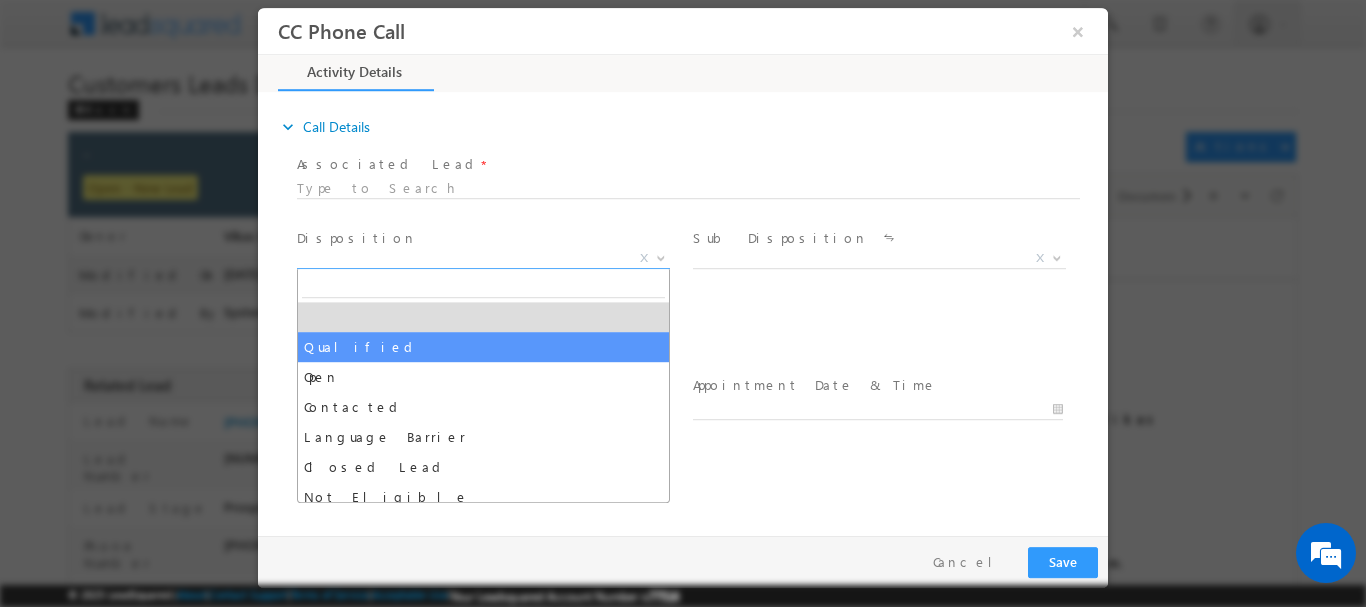 select on "Qualified" 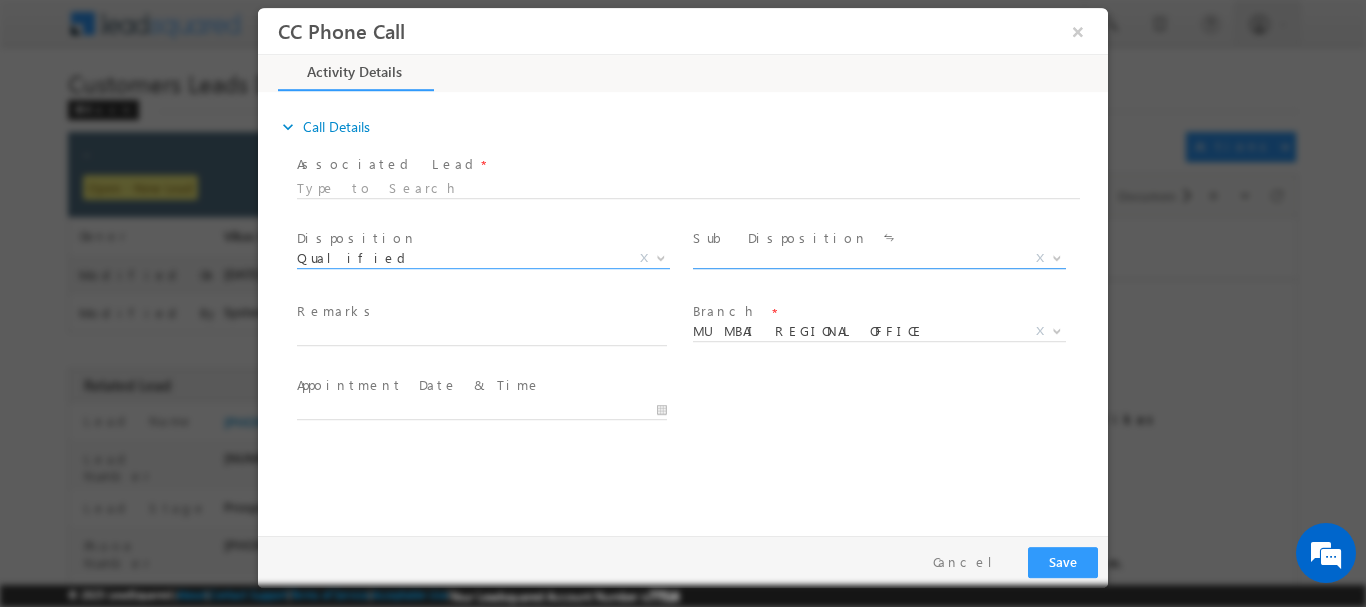click on "X" at bounding box center (879, 258) 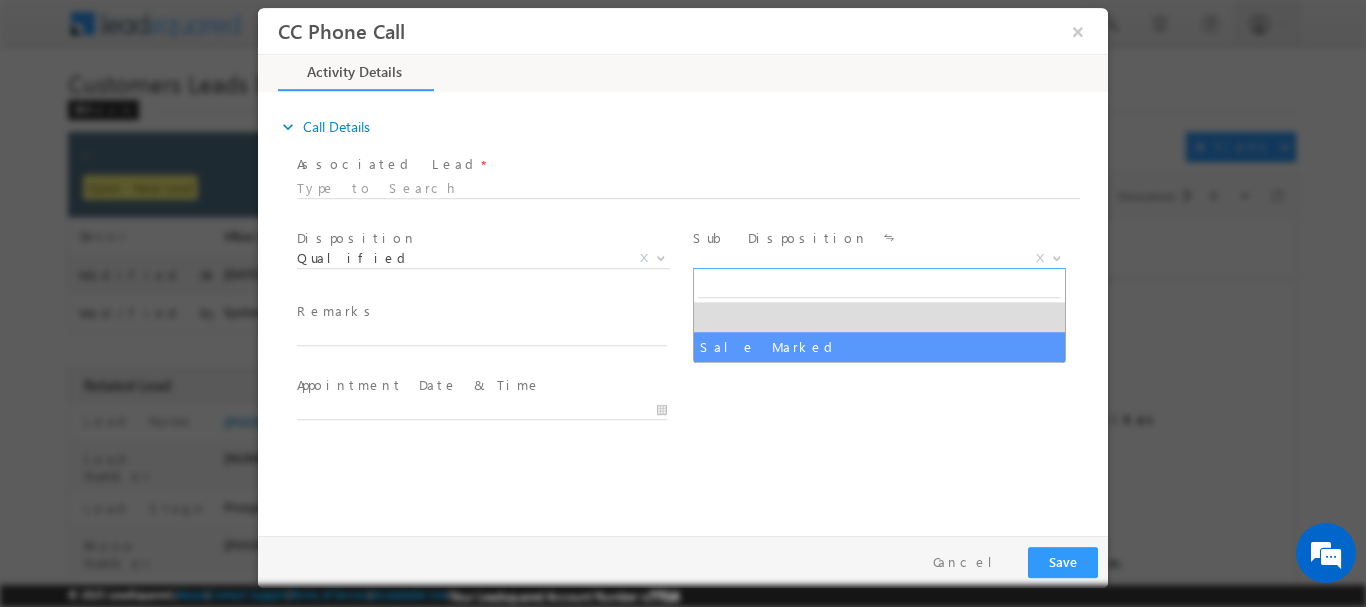 select on "Sale Marked" 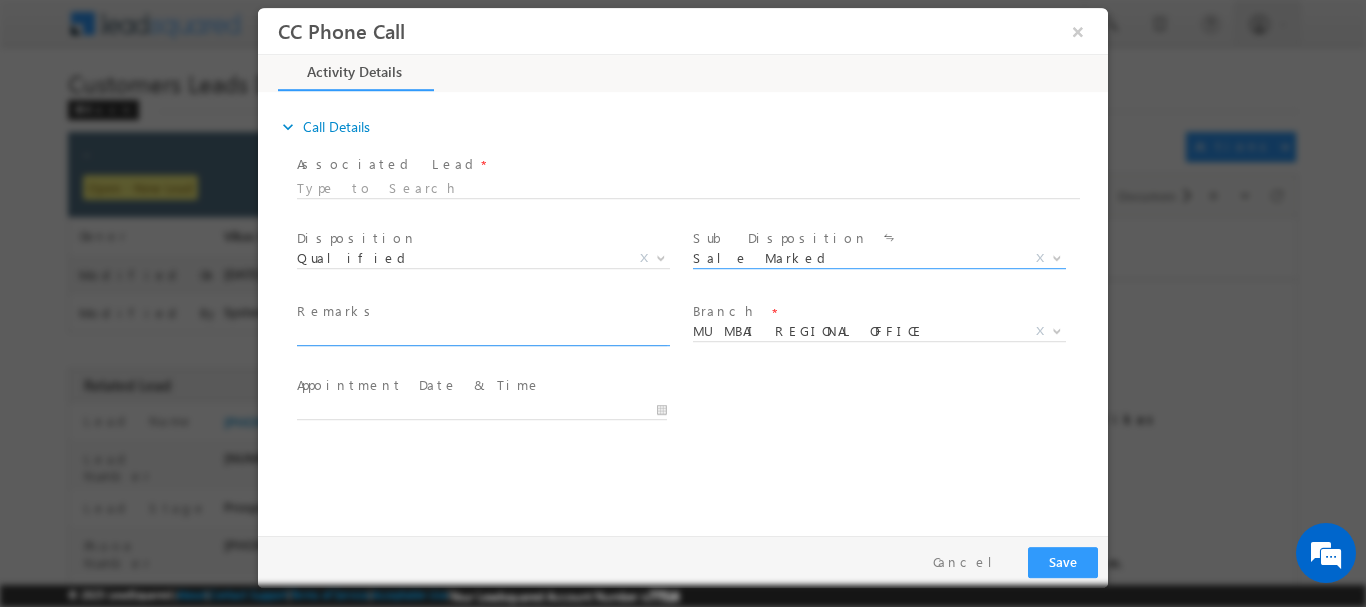 click at bounding box center [491, 336] 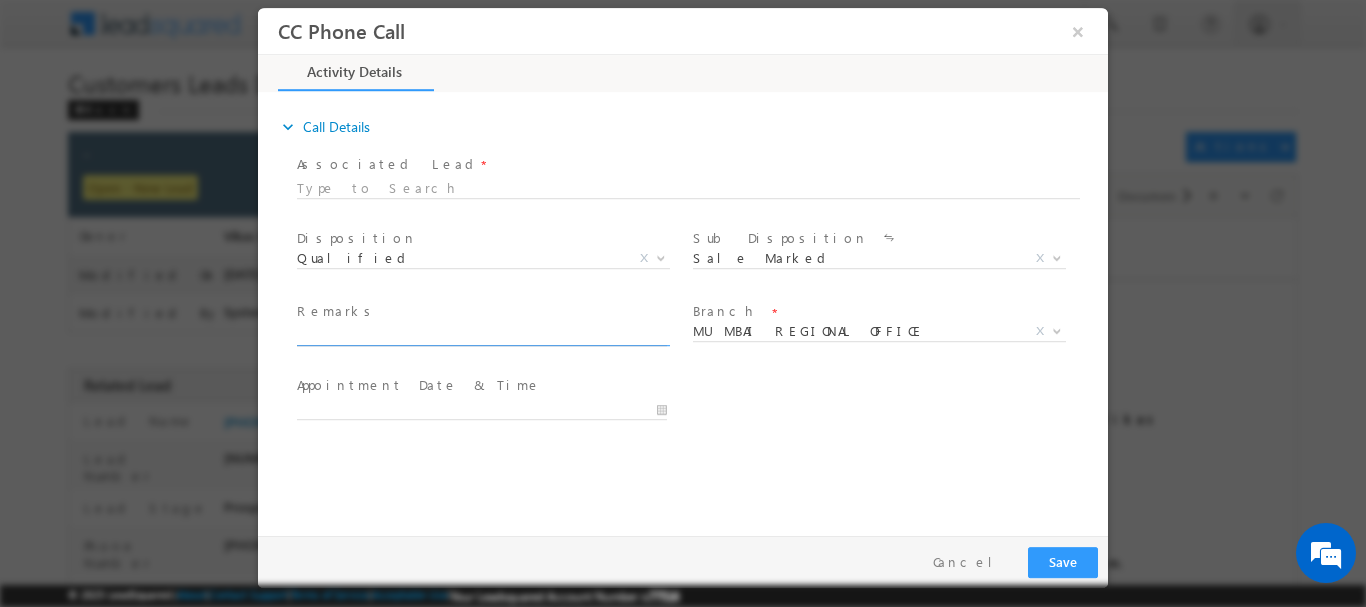 click at bounding box center [482, 335] 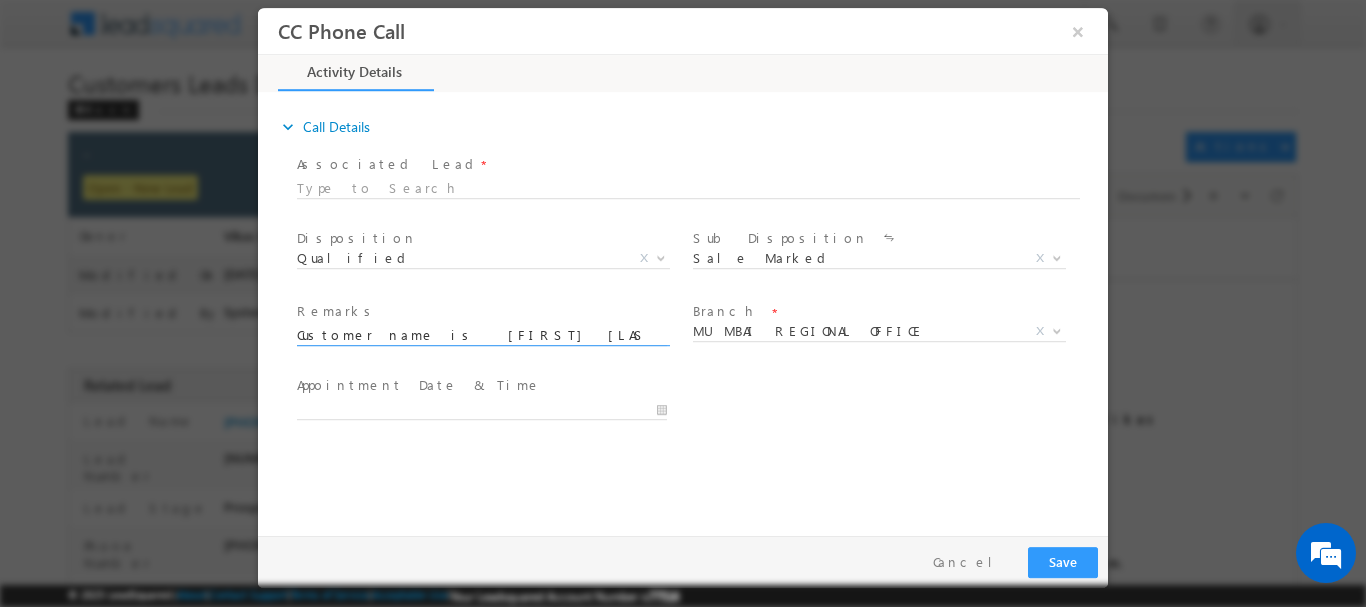 scroll, scrollTop: 0, scrollLeft: 831, axis: horizontal 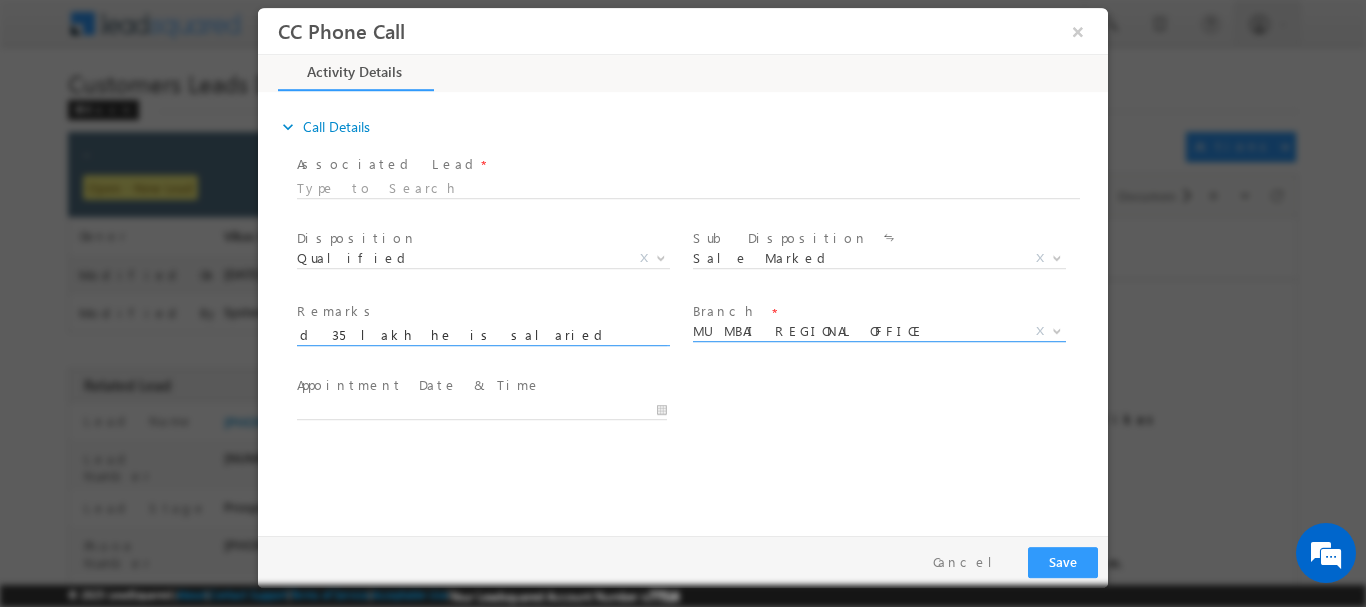 type on "Customer name is  Ram bhaijan he required for renovation amount required 35 lakh he is salaried  income 45k and customer son name is prasad and he is self employed  income is 20k Current EMI Is 24k  N" 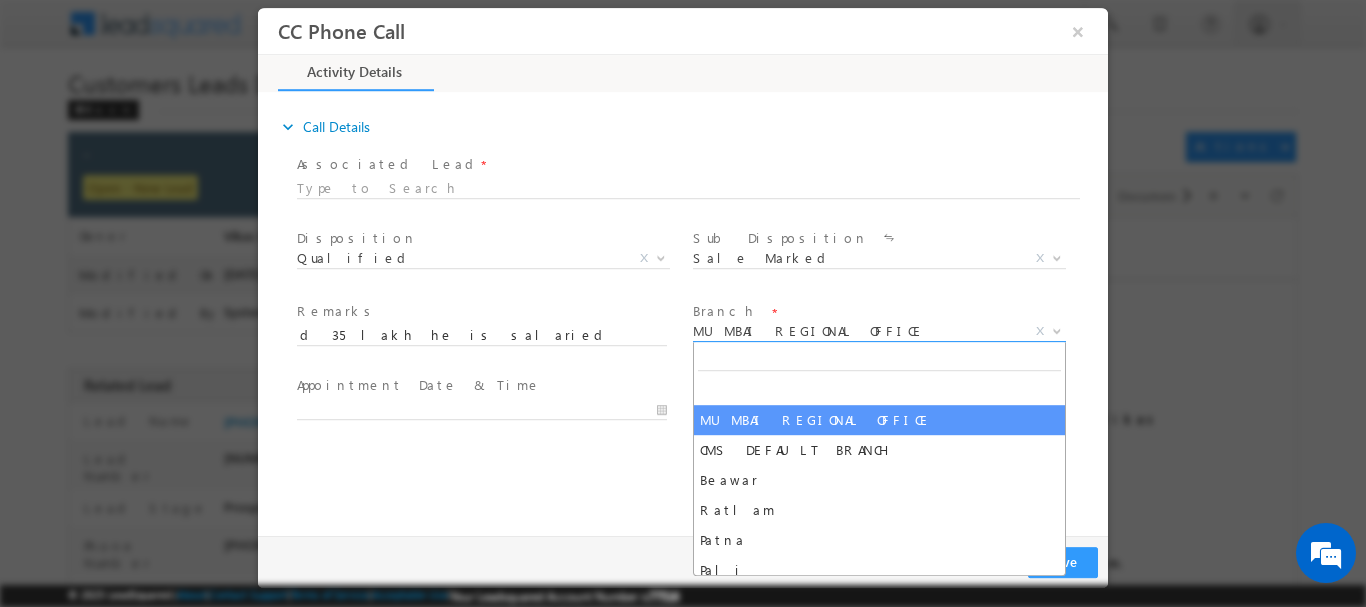 click on "MUMBAI REGIONAL OFFICE" at bounding box center [855, 330] 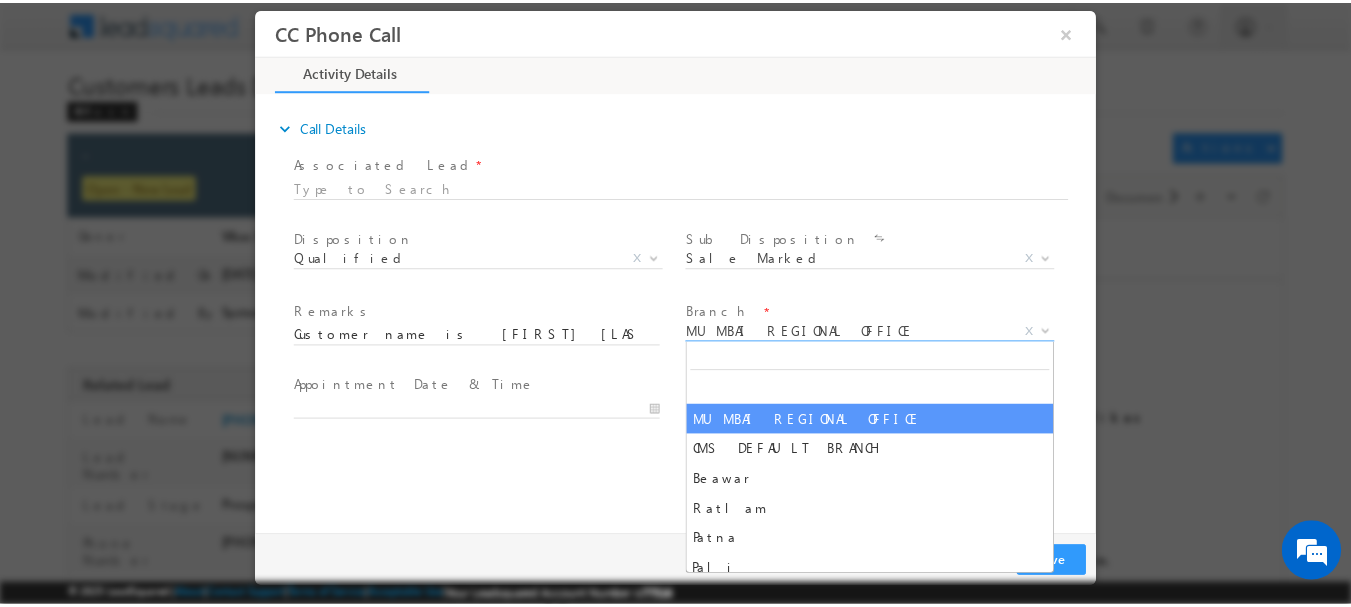scroll, scrollTop: 0, scrollLeft: 0, axis: both 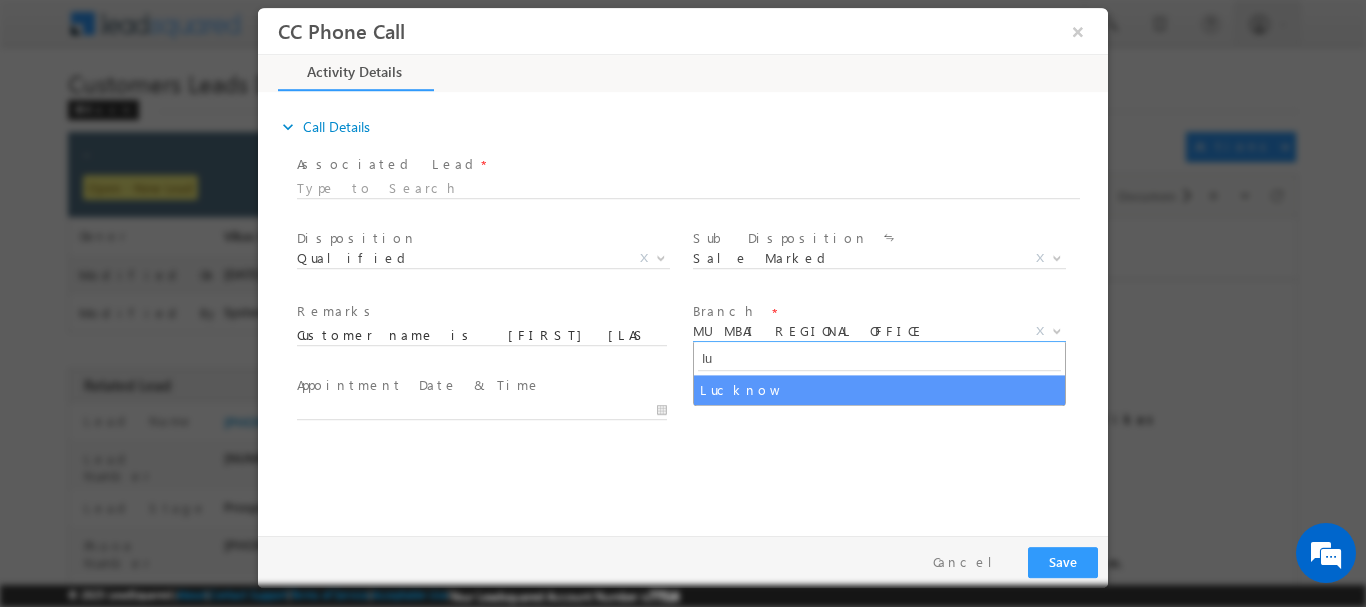 type on "lu" 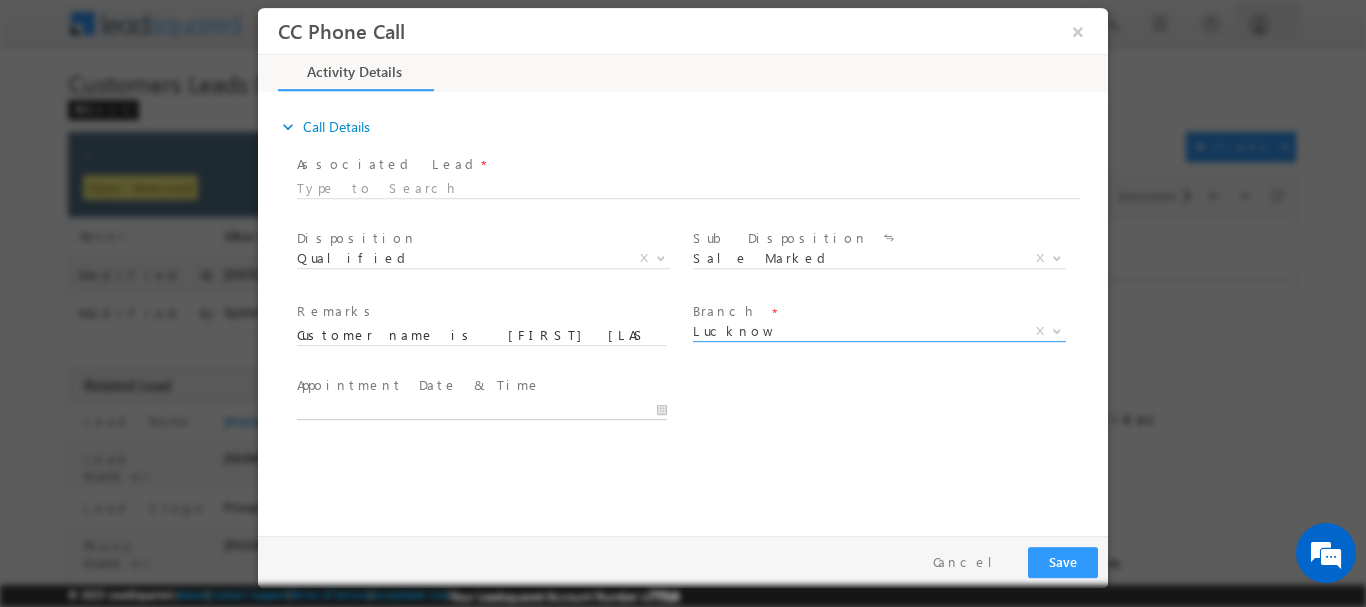 type on "07/17/2025 1:47 PM" 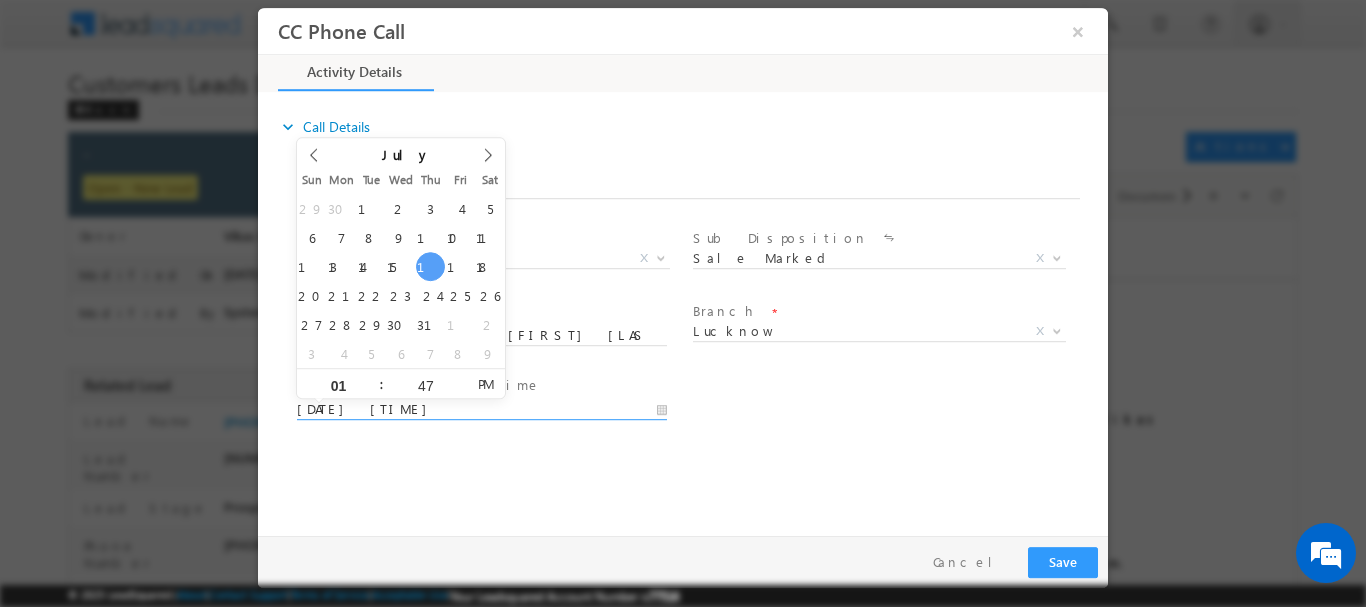 click on "07/17/2025 1:47 PM" at bounding box center [482, 409] 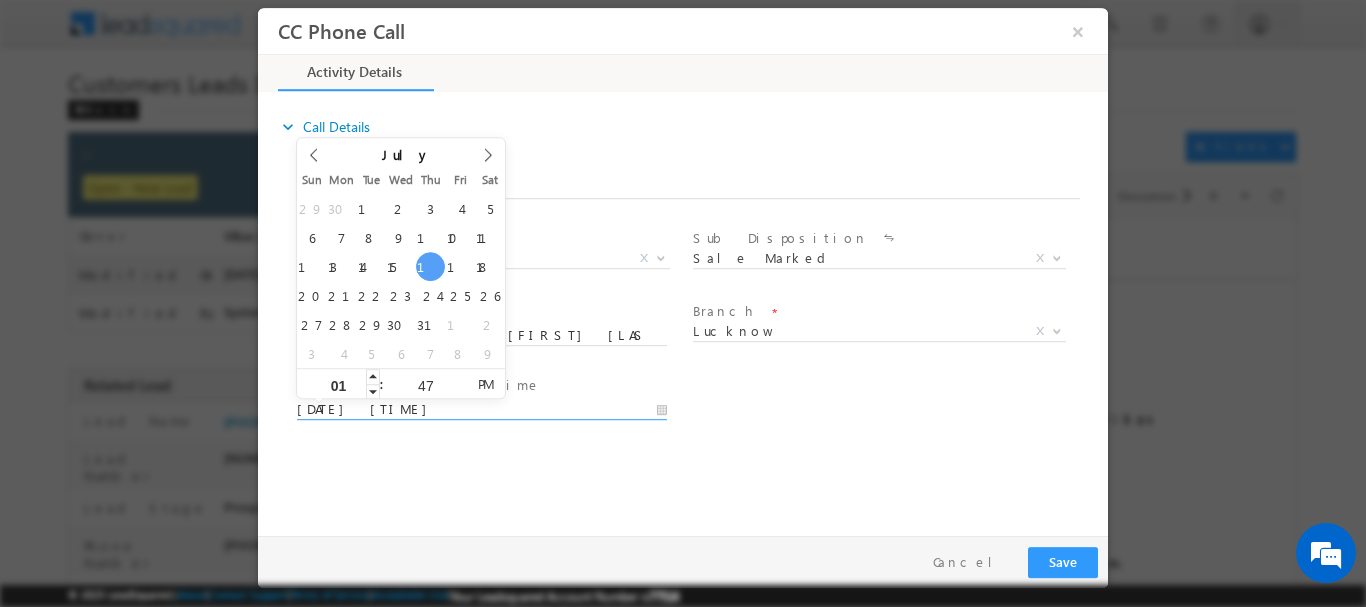 click on "01" at bounding box center [338, 384] 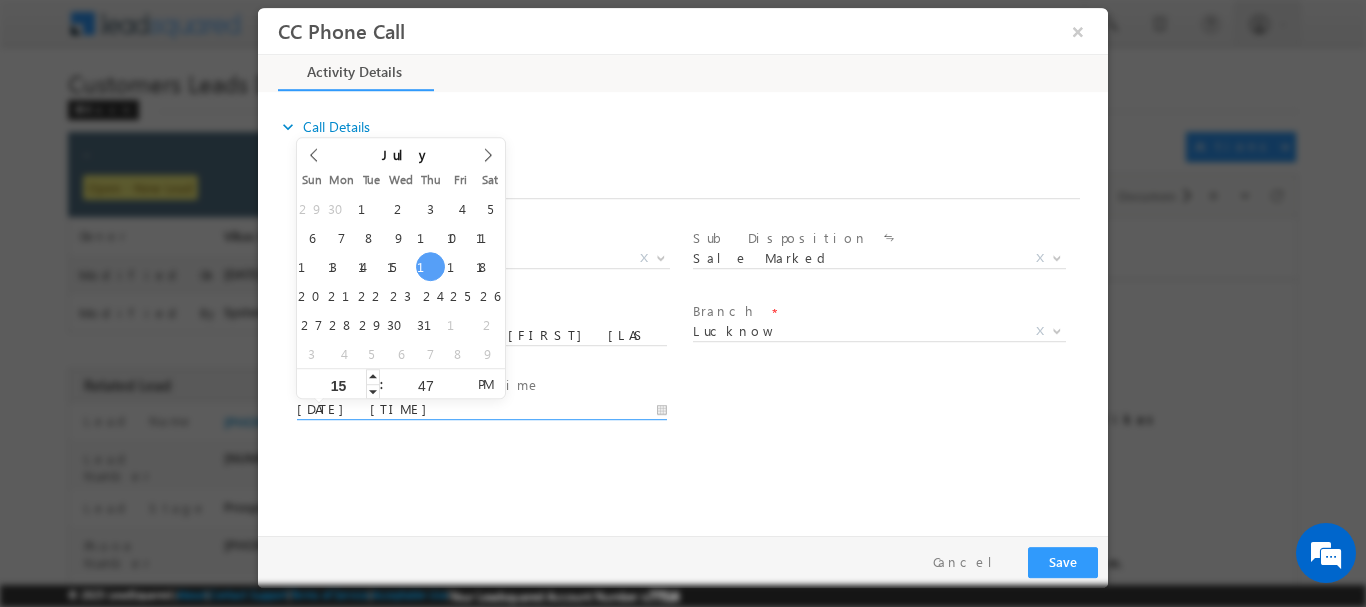 type on "1" 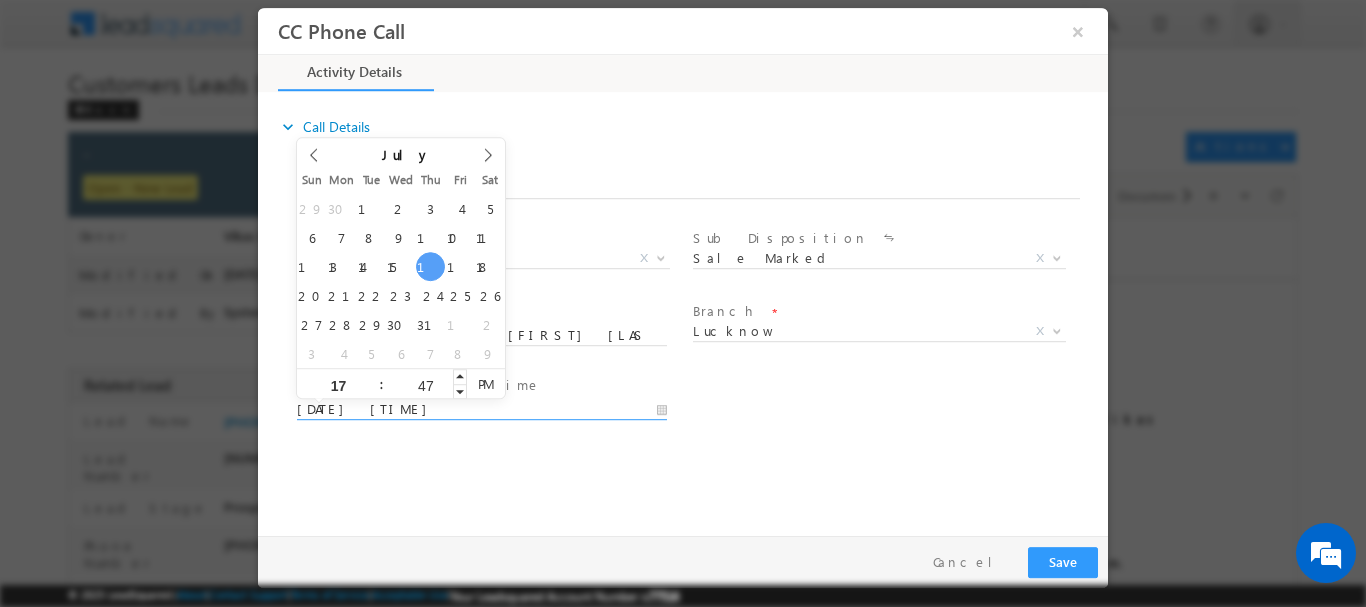 type on "17" 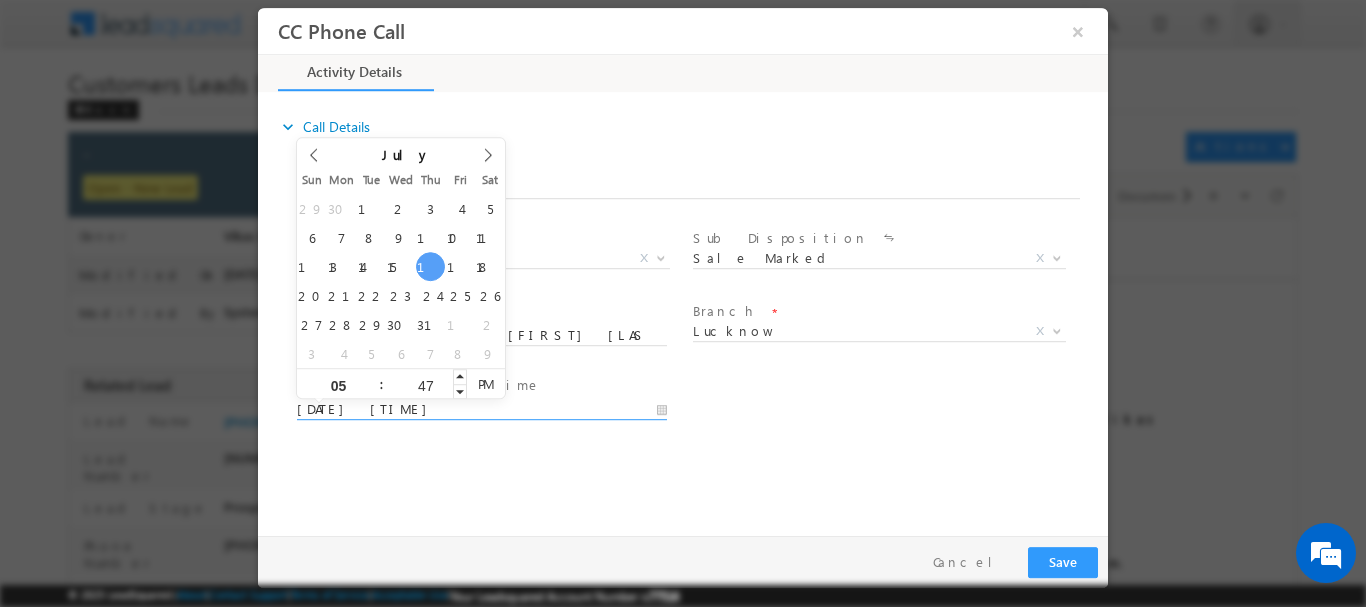 click on "47" at bounding box center (425, 384) 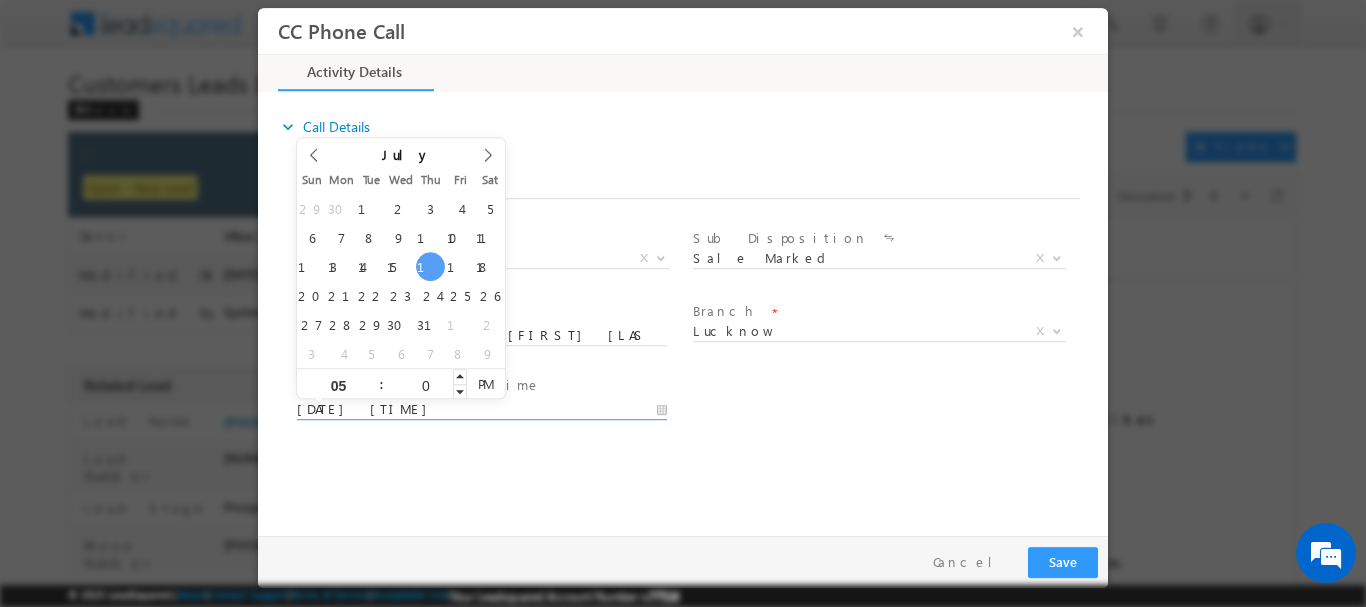 type on "00" 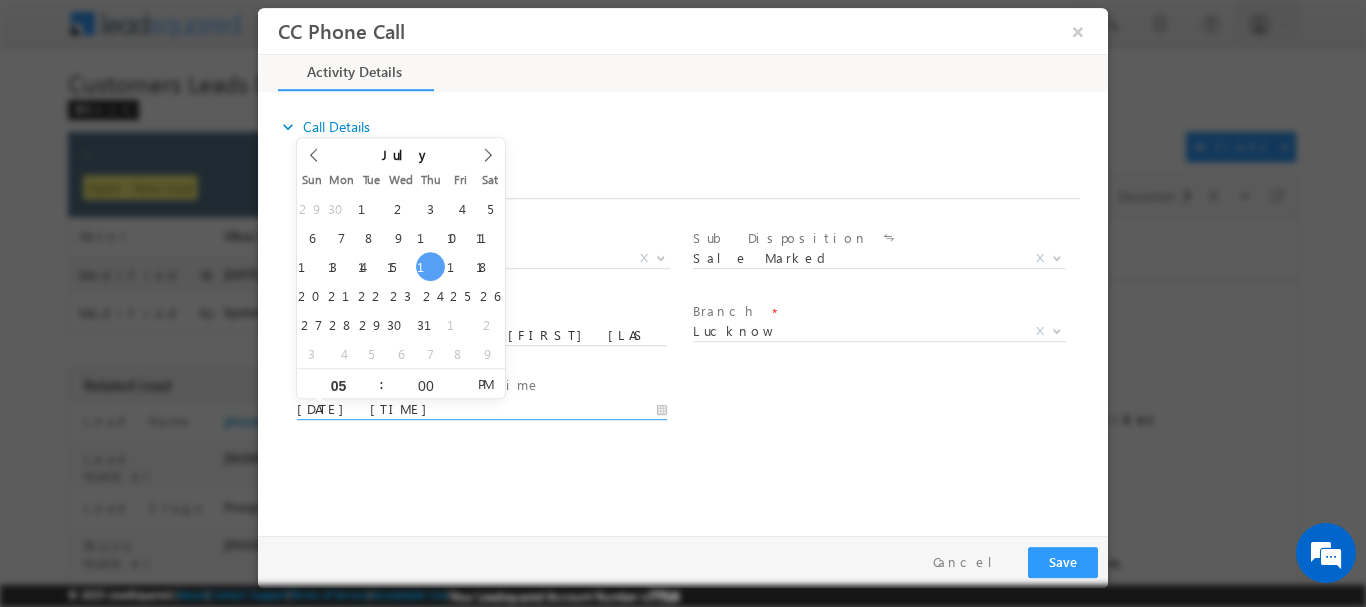 type on "07/17/2025 5:00 AM" 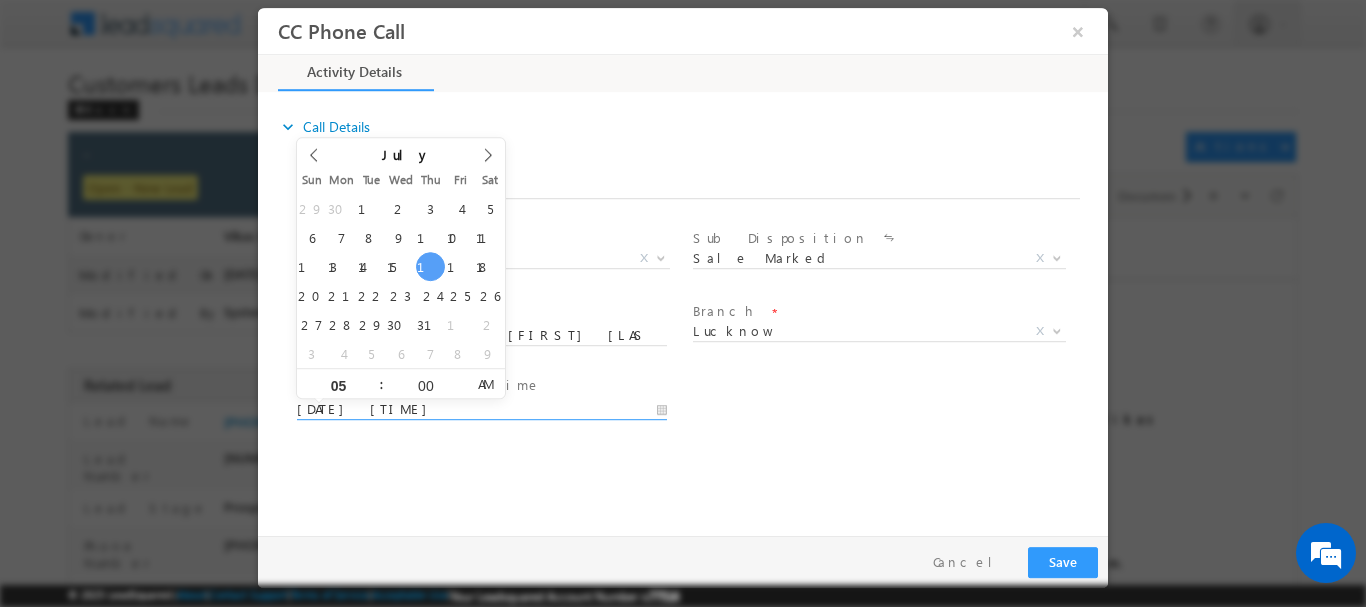 click on "AM" at bounding box center (485, 383) 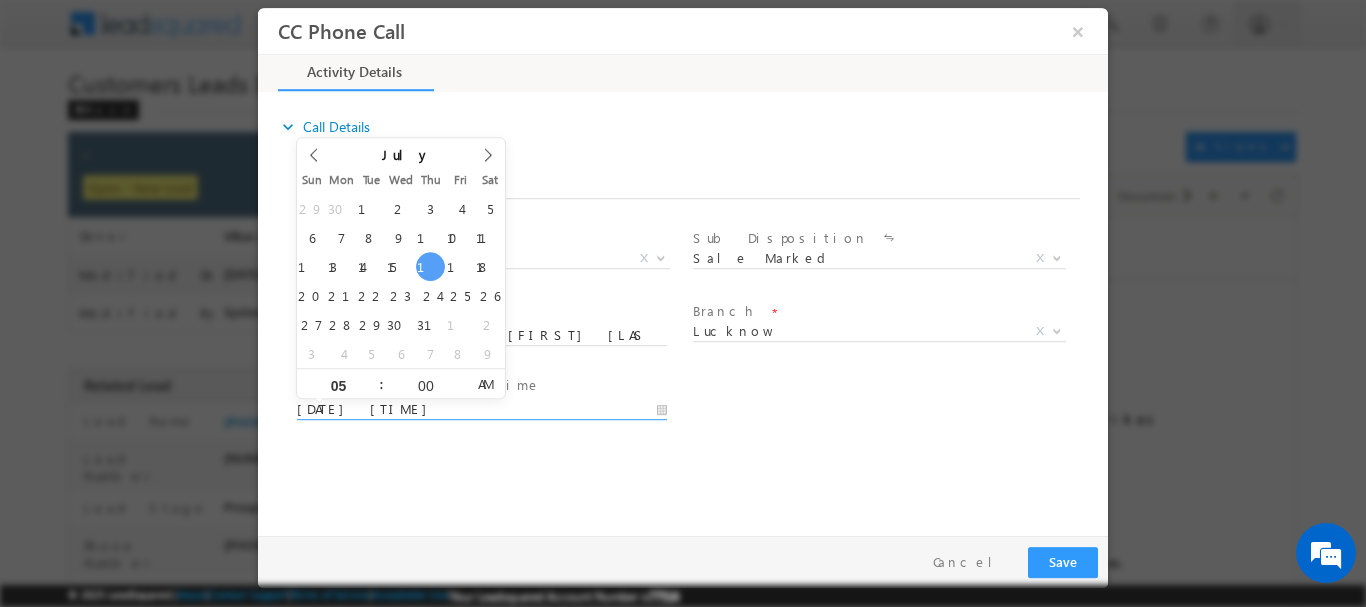 type on "00" 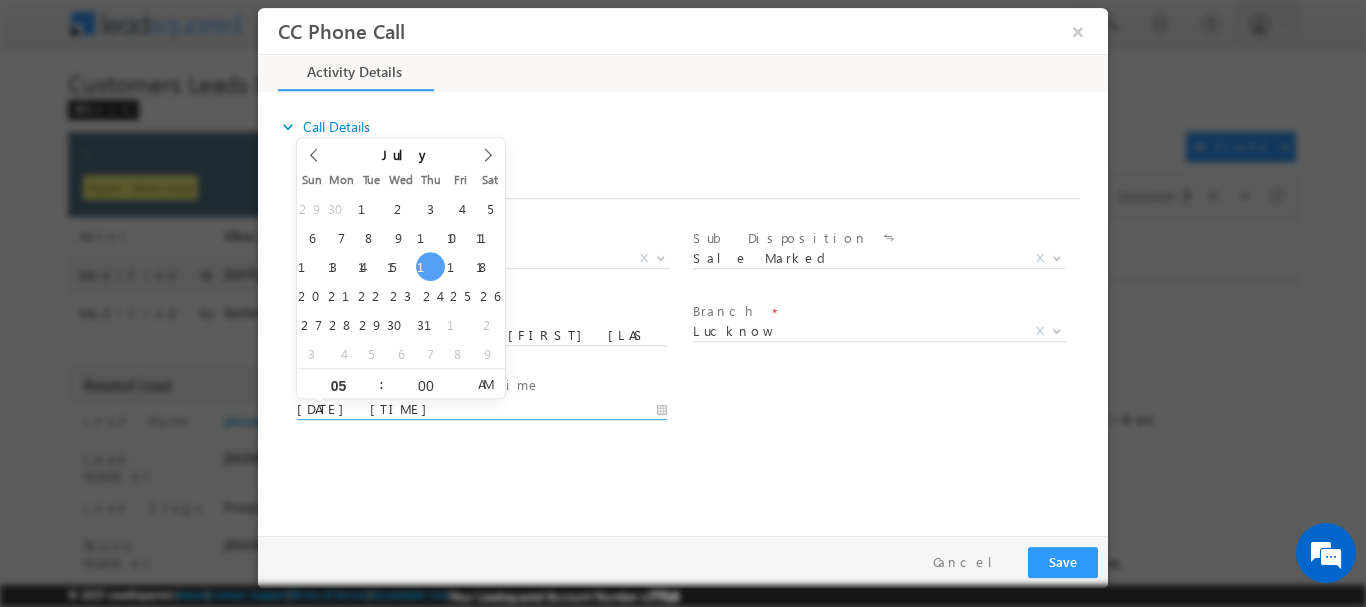 click on "07/17/2025 5:00 AM" at bounding box center [482, 409] 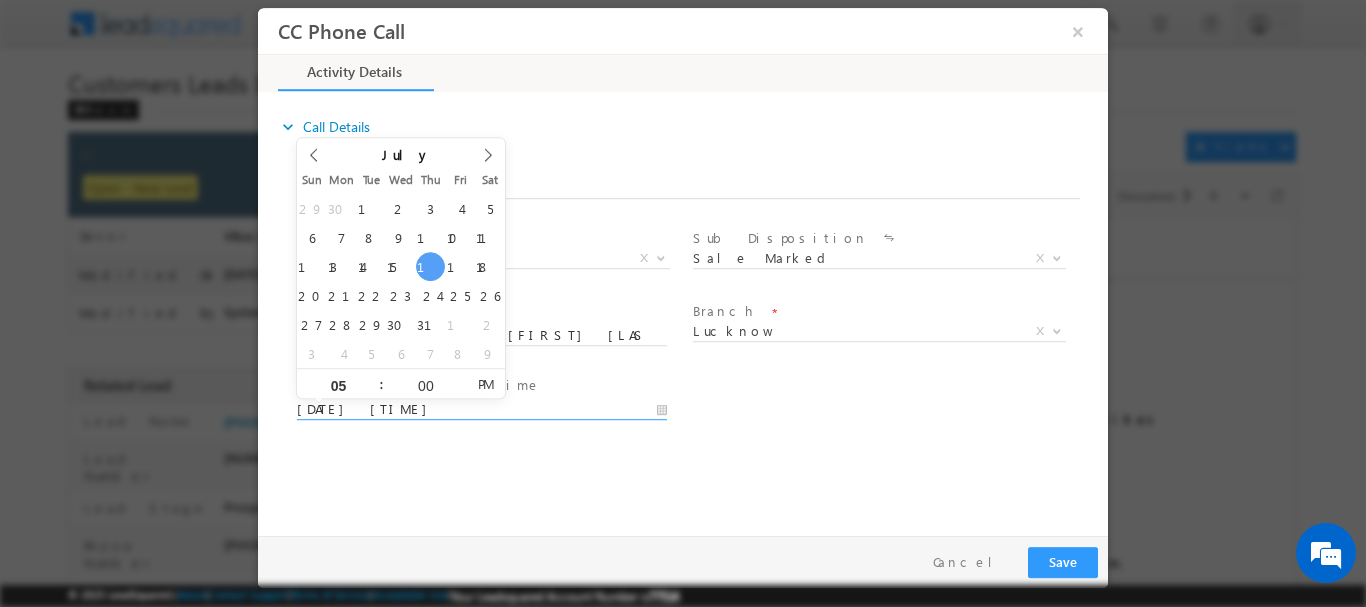 click on "PM" at bounding box center (485, 383) 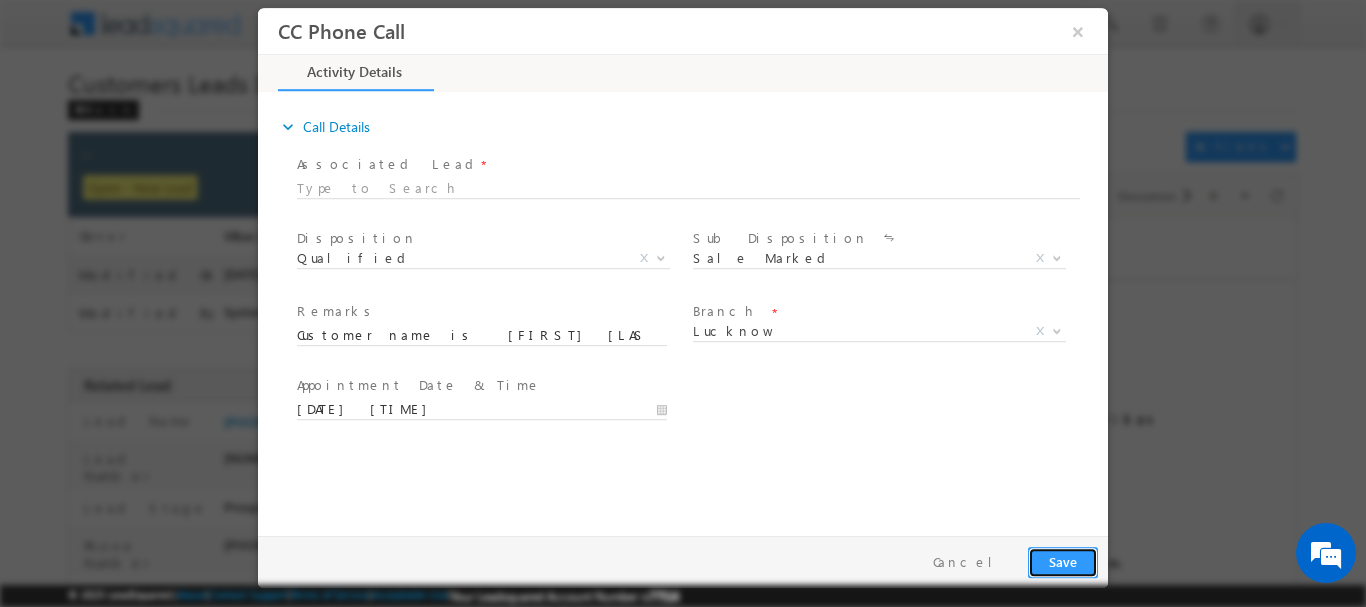 click on "Save" at bounding box center (1063, 561) 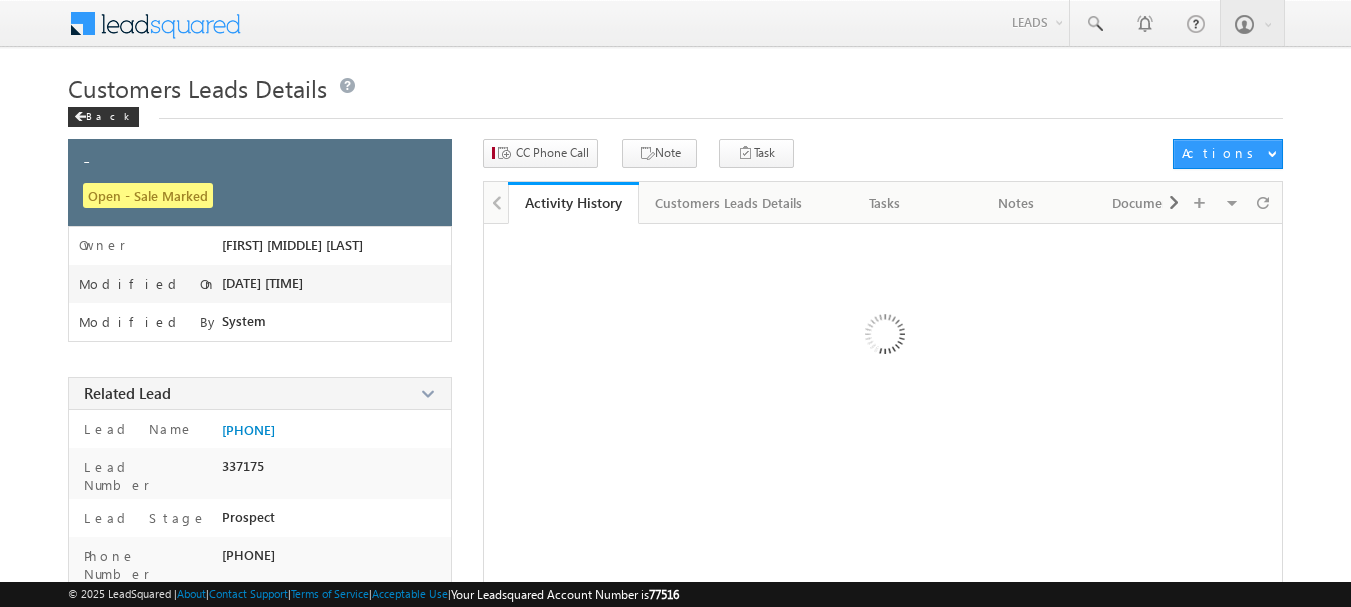 scroll, scrollTop: 0, scrollLeft: 0, axis: both 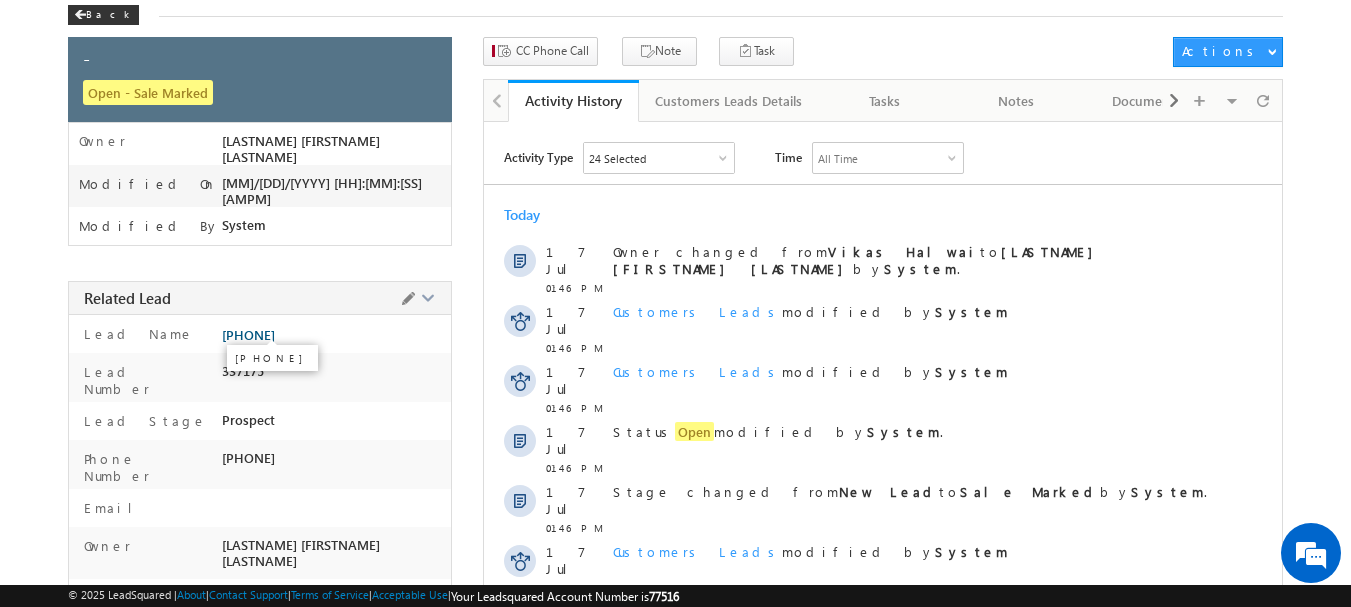 click on "[PHONE]" at bounding box center (248, 335) 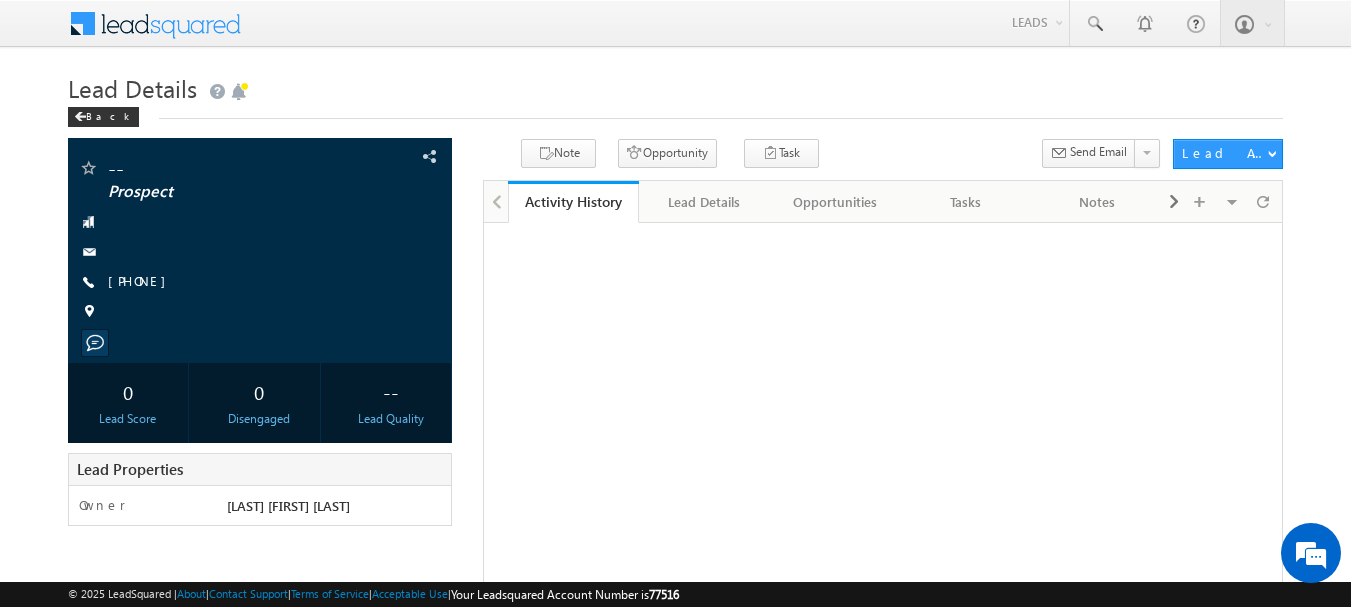 scroll, scrollTop: 0, scrollLeft: 0, axis: both 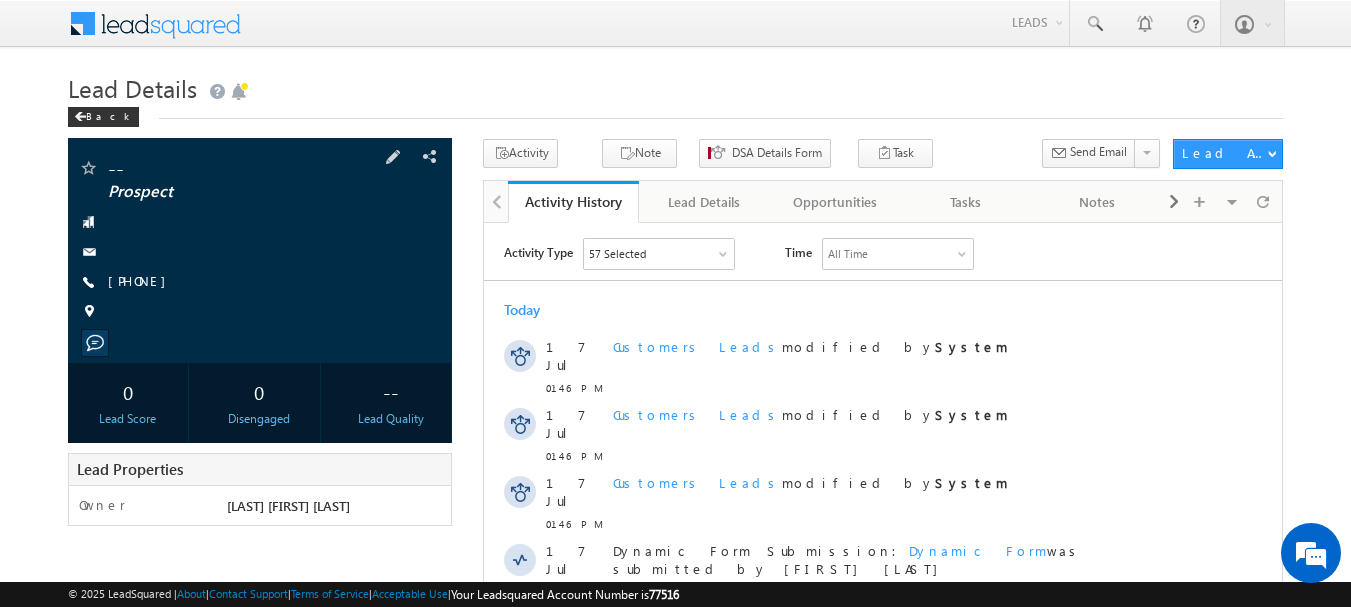 click on "+xx-xxxxxxxx24" at bounding box center (142, 282) 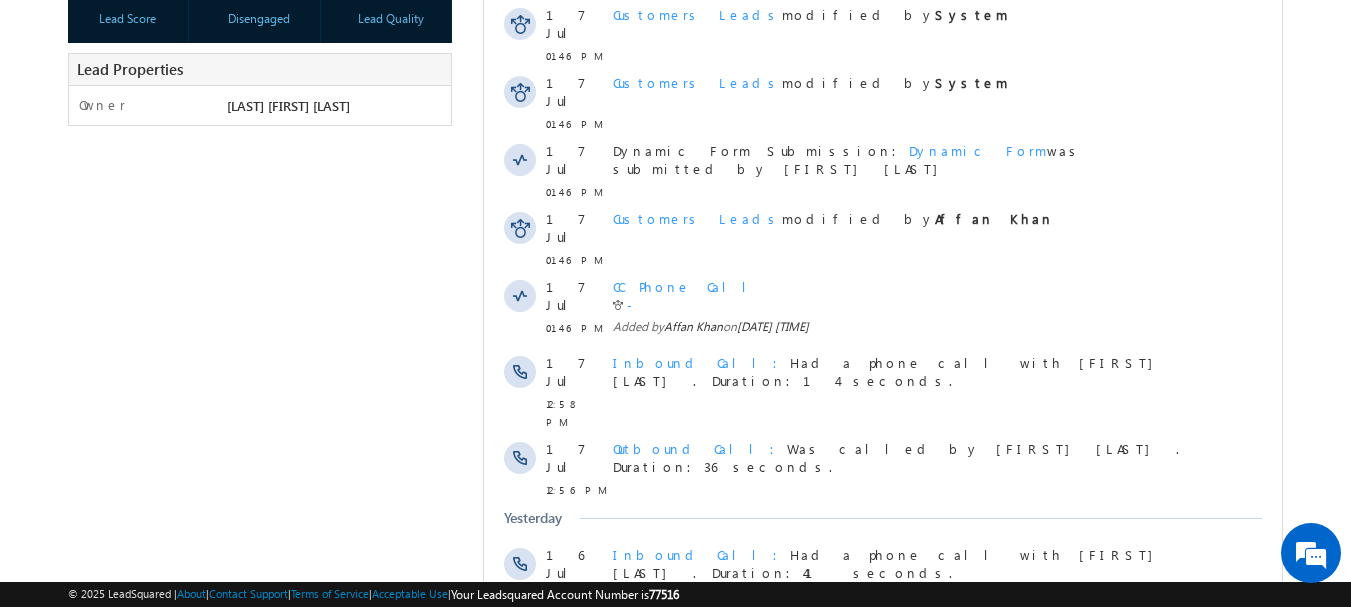 scroll, scrollTop: 0, scrollLeft: 0, axis: both 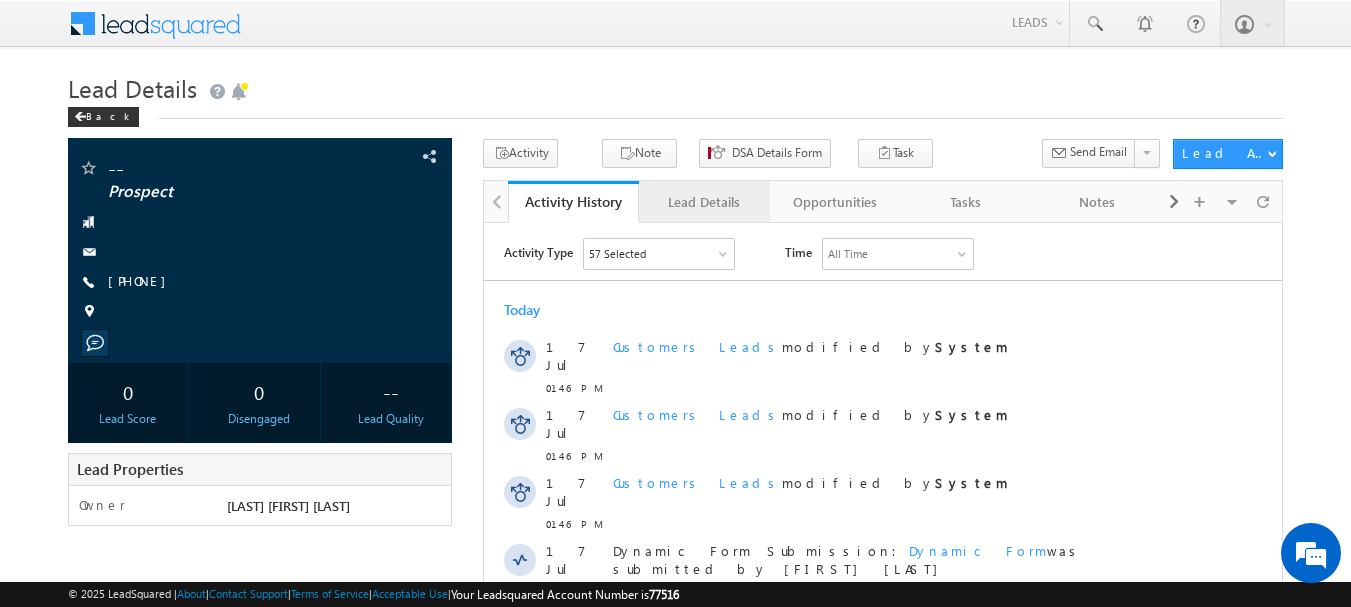 click on "Lead Details" at bounding box center [703, 202] 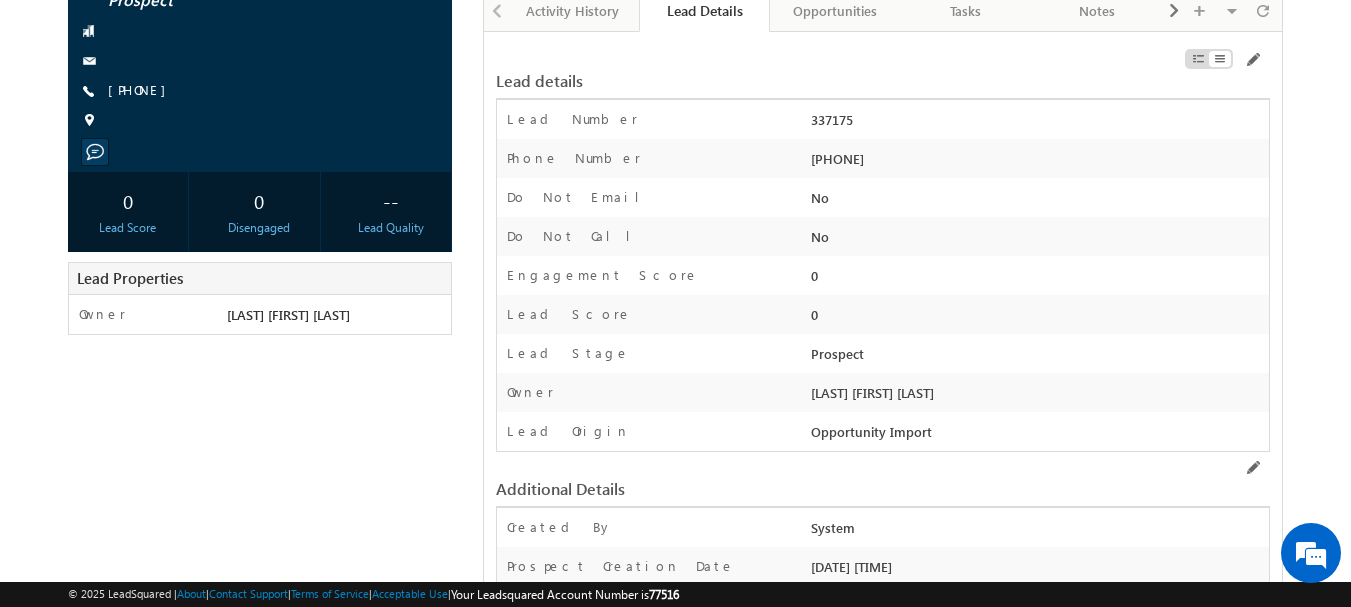 scroll, scrollTop: 0, scrollLeft: 0, axis: both 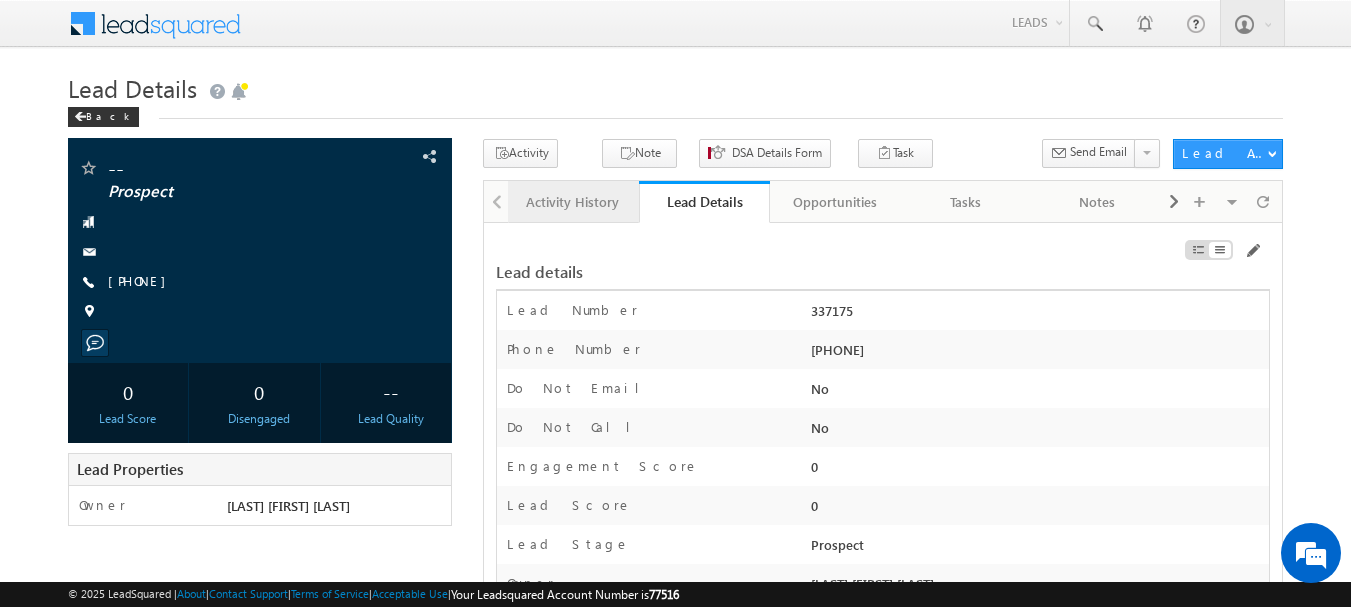 click on "Activity History" at bounding box center (572, 202) 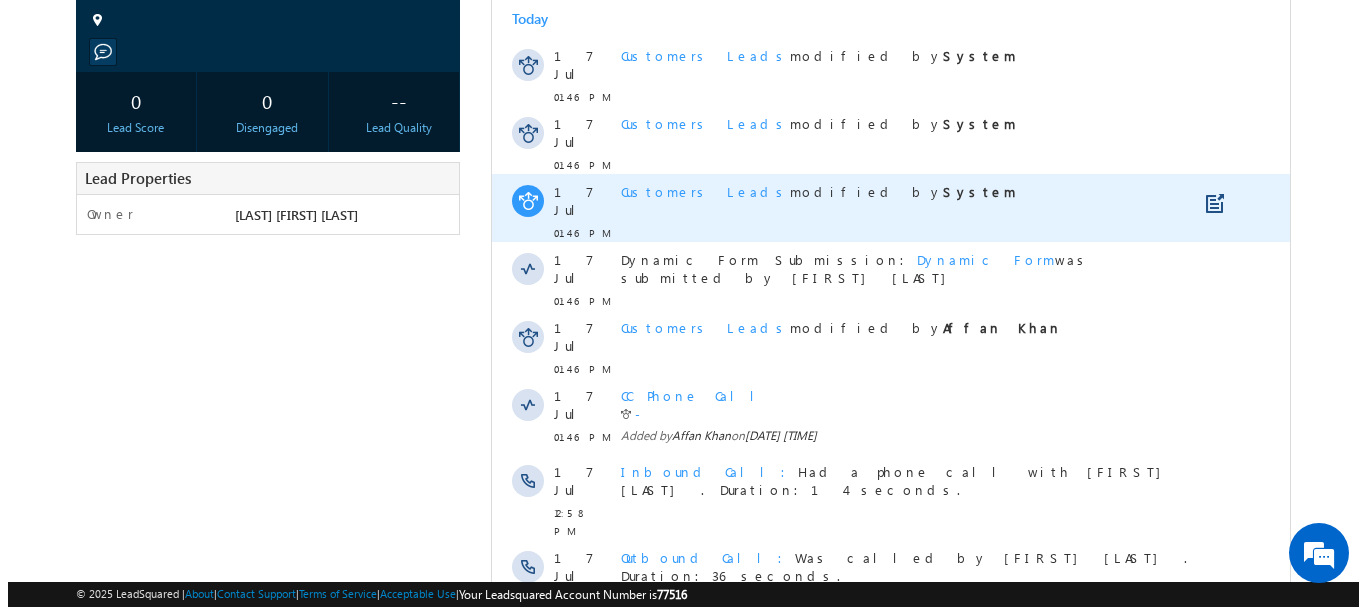 scroll, scrollTop: 300, scrollLeft: 0, axis: vertical 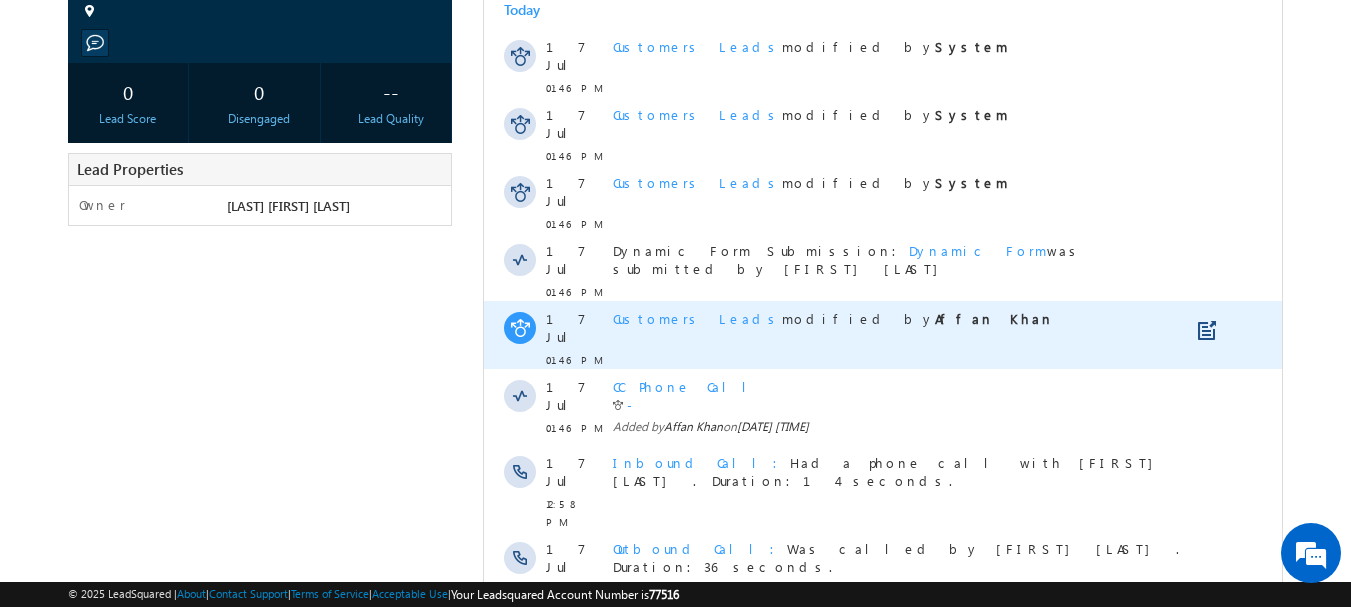 click on "Customers Leads  modified by  Affan Khan" at bounding box center (905, 335) 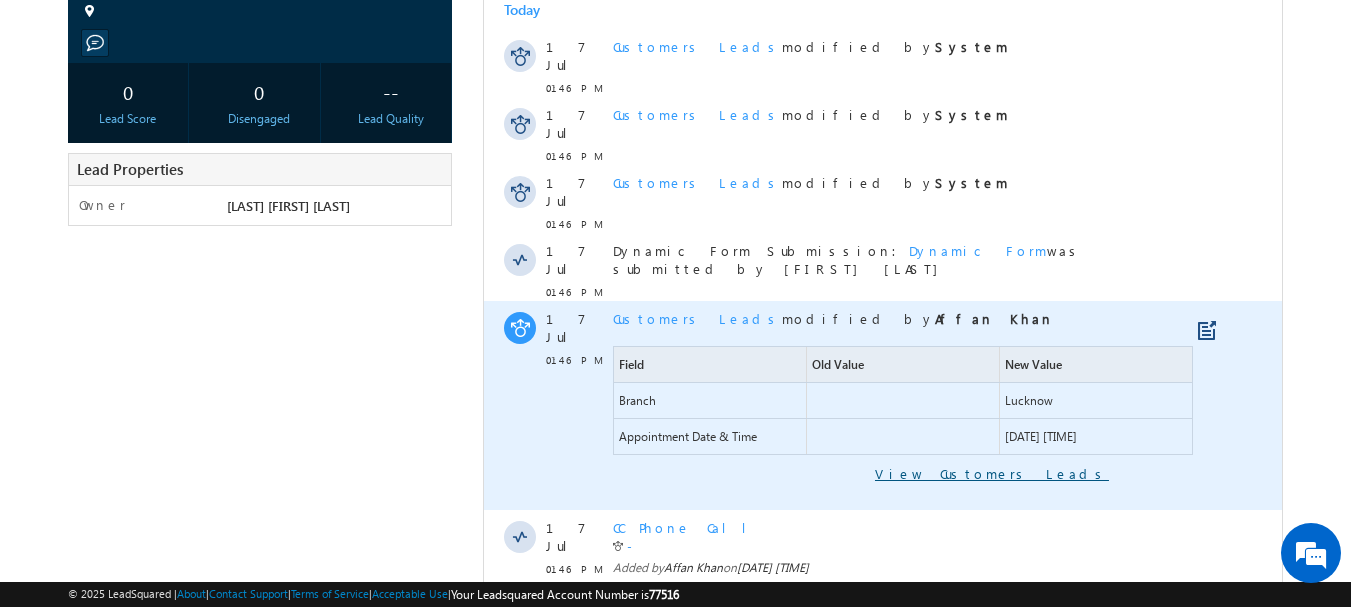 click on "View Customers Leads" at bounding box center [861, 474] 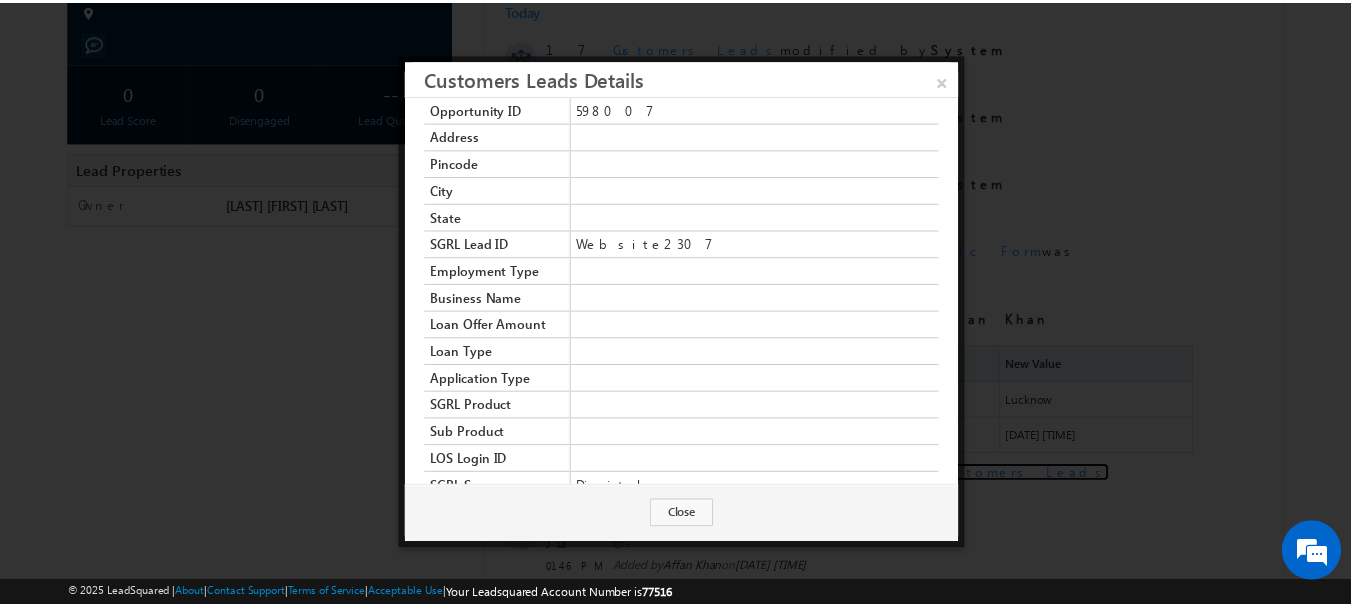 scroll, scrollTop: 0, scrollLeft: 0, axis: both 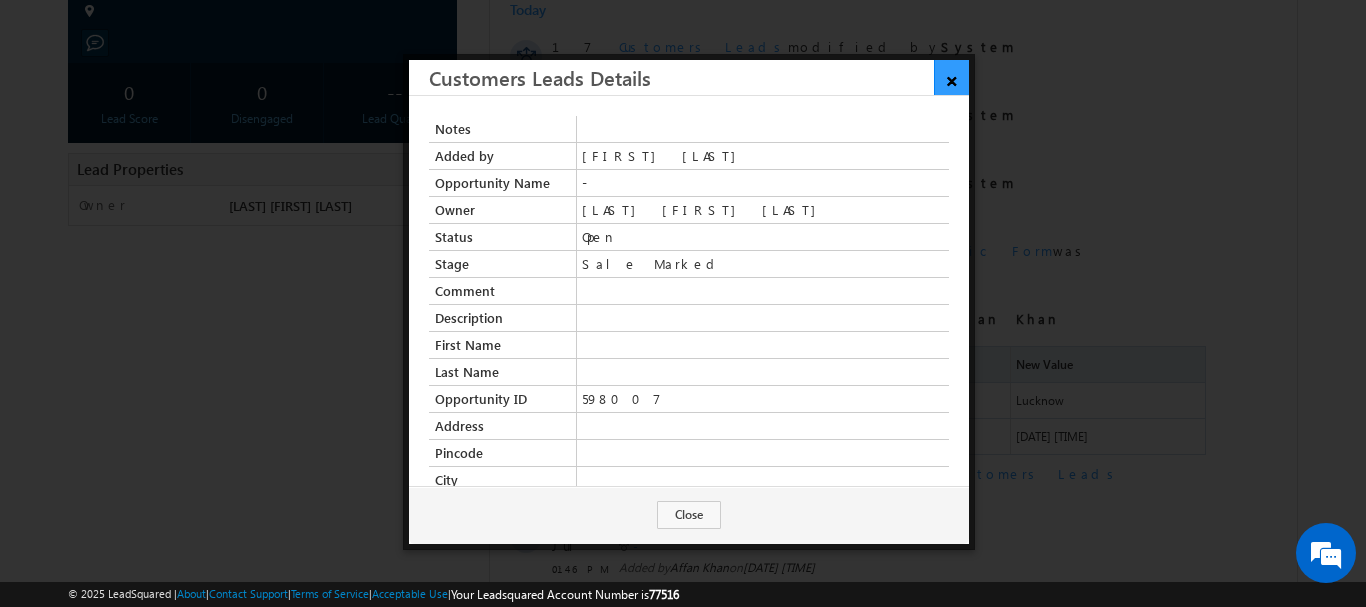 click on "×" at bounding box center [951, 77] 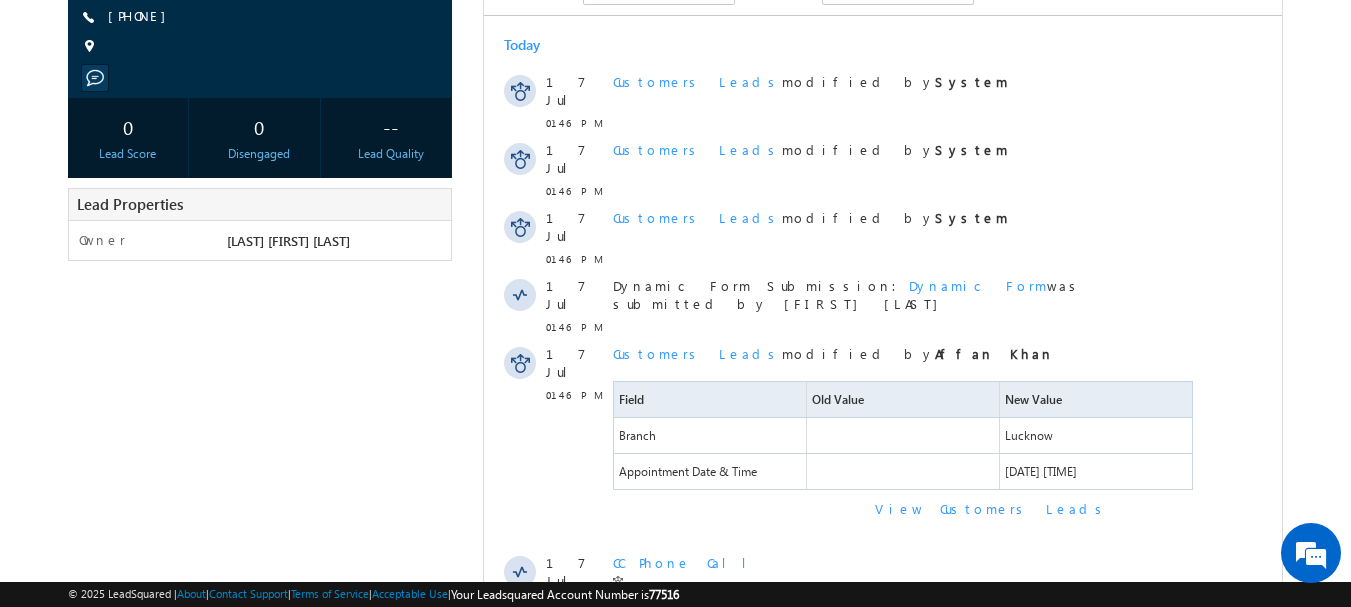 scroll, scrollTop: 200, scrollLeft: 0, axis: vertical 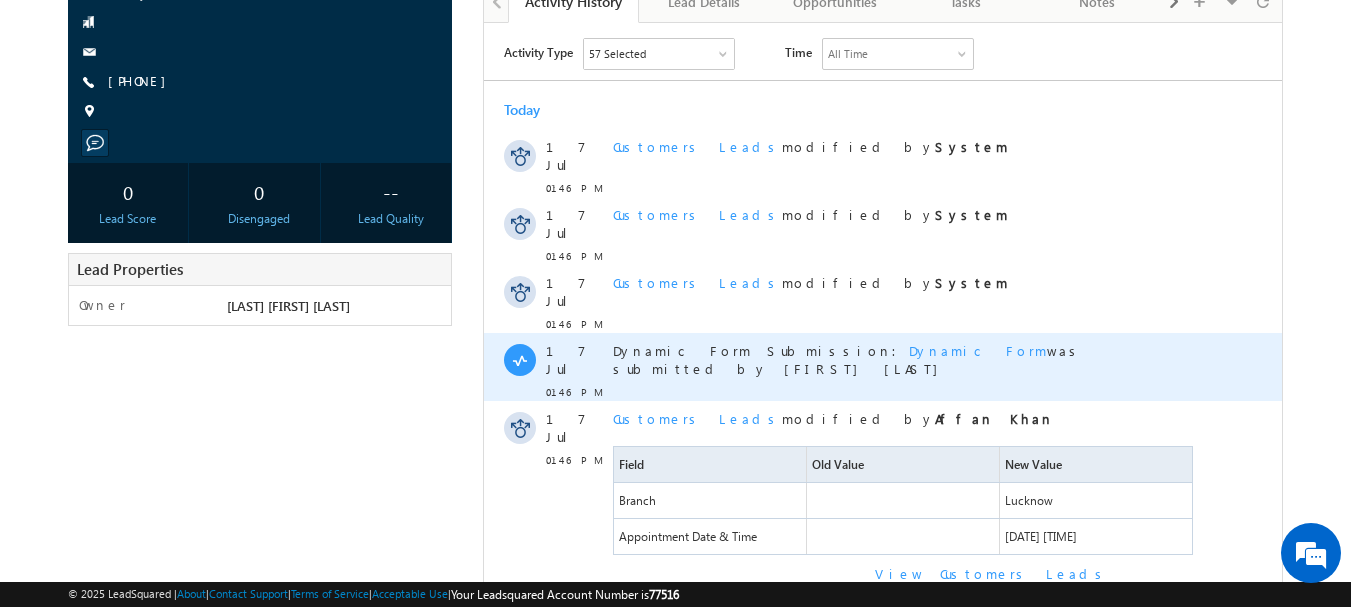 click on "Dynamic Form" at bounding box center [978, 349] 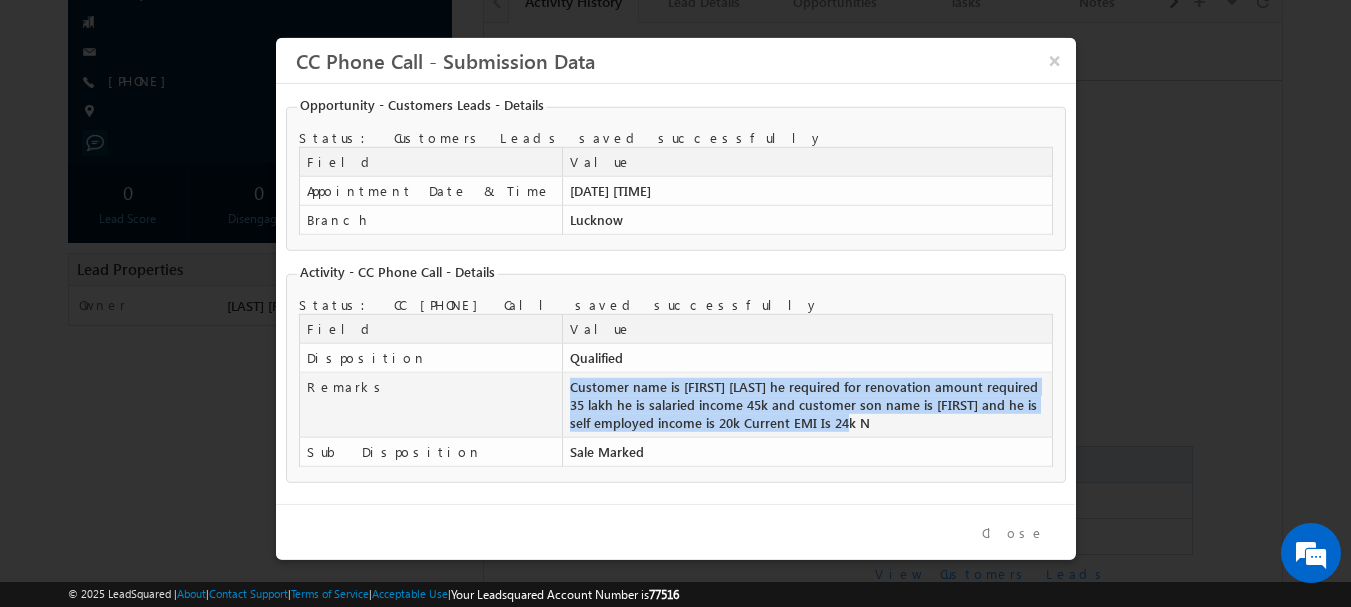 copy on "Customer name is  Ram bhaijan he required for renovation amount required 35 lakh he is salaried  income 45k and customer son name is prasad and he is self employed  income is 20k Current EMI Is 24k  N" 